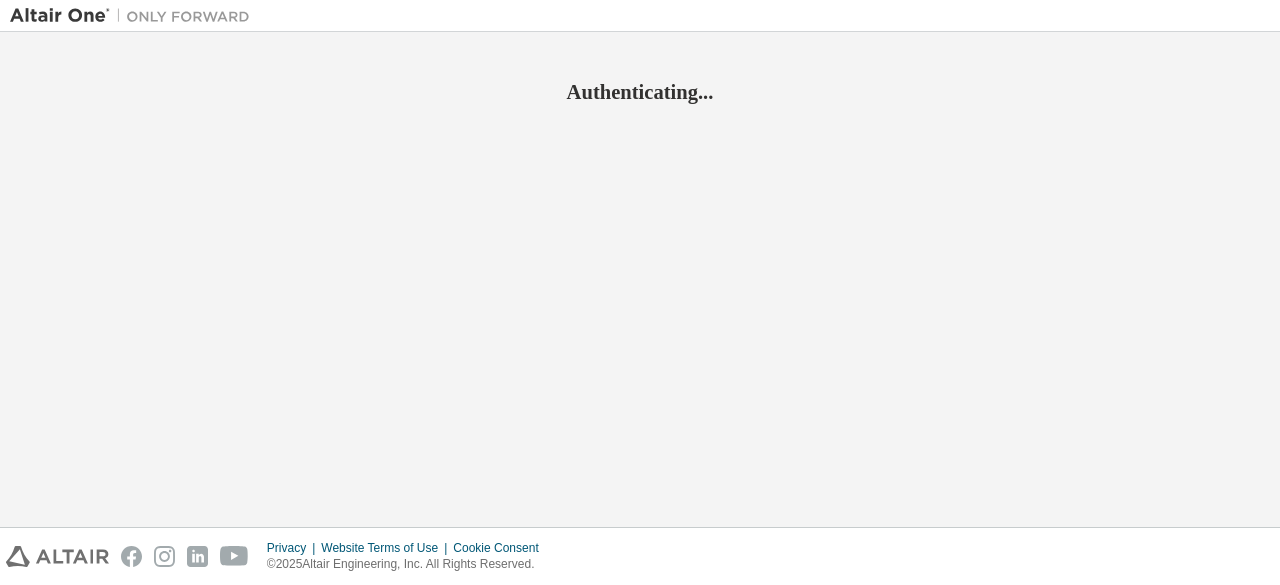 scroll, scrollTop: 0, scrollLeft: 0, axis: both 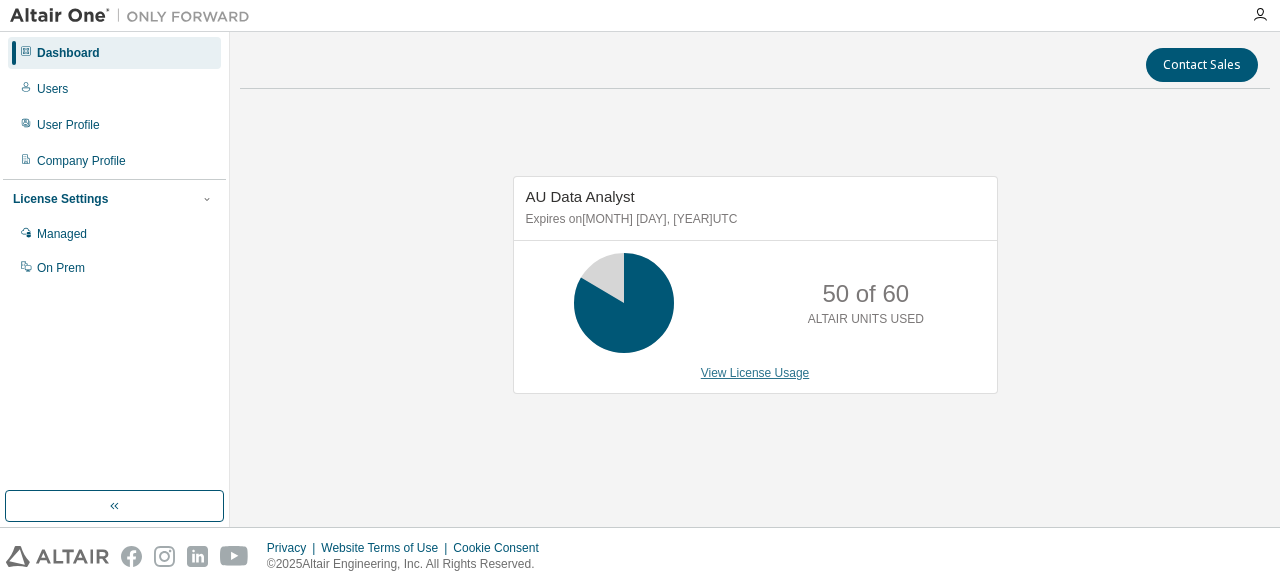 click on "View License Usage" at bounding box center (755, 373) 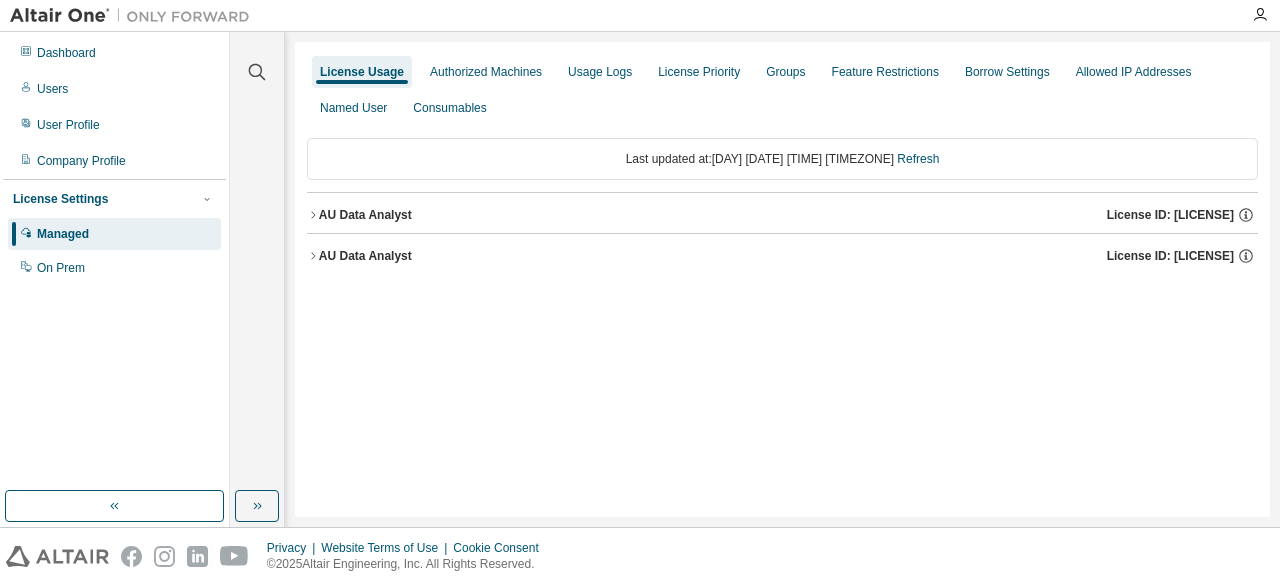 click 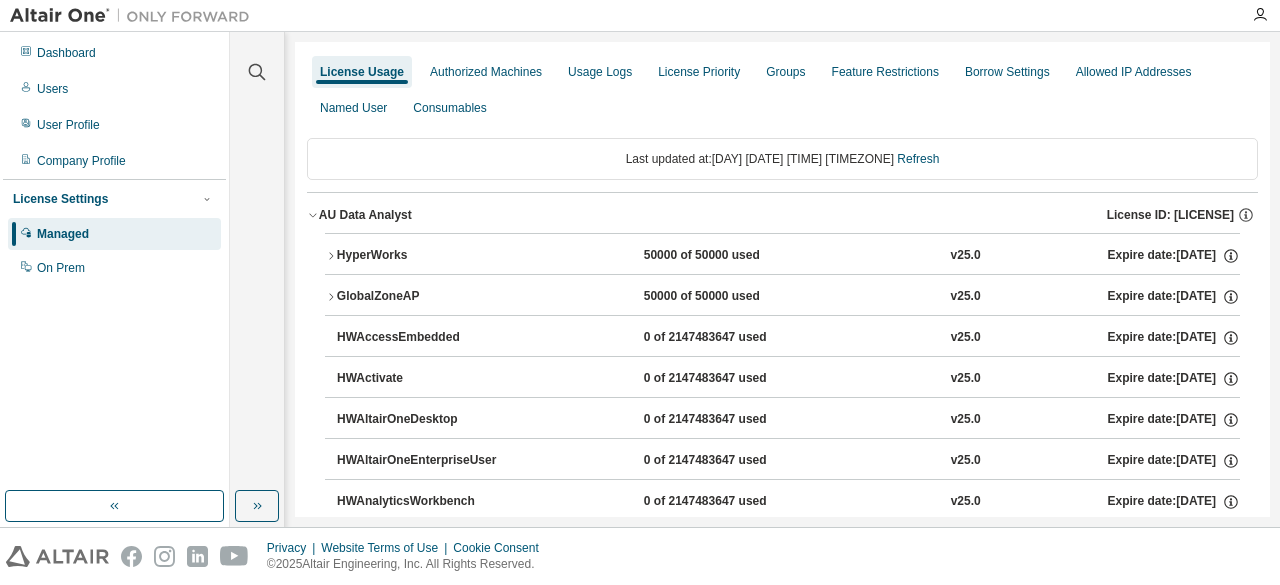 click 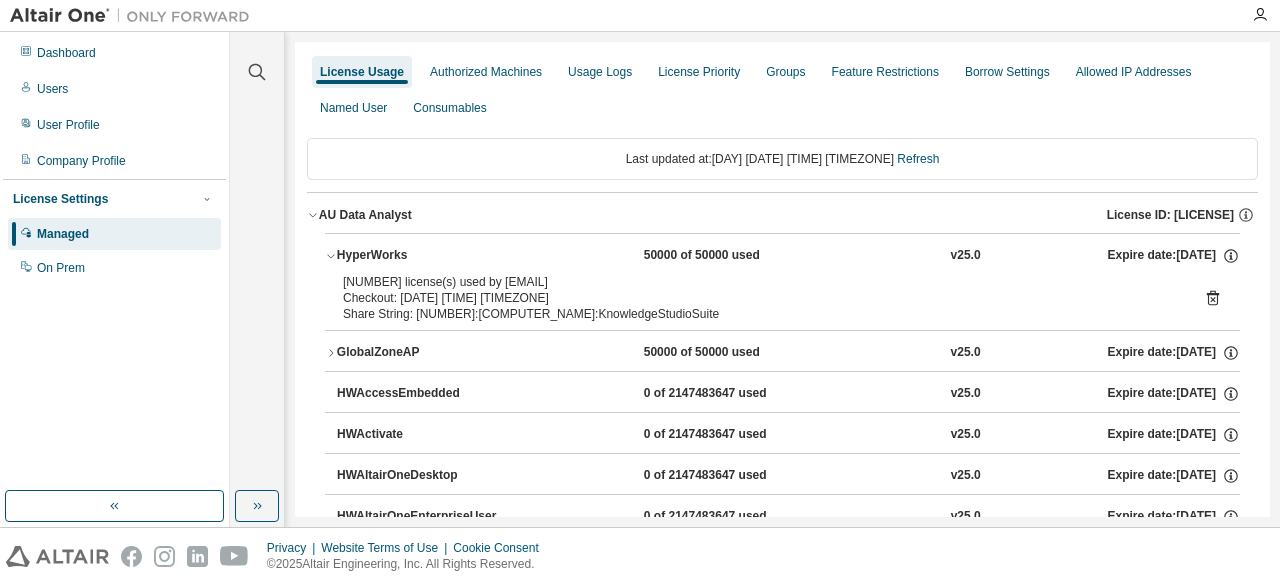 click on "50000 license(s) used by 34043@LAP-304L4601456" at bounding box center [758, 282] 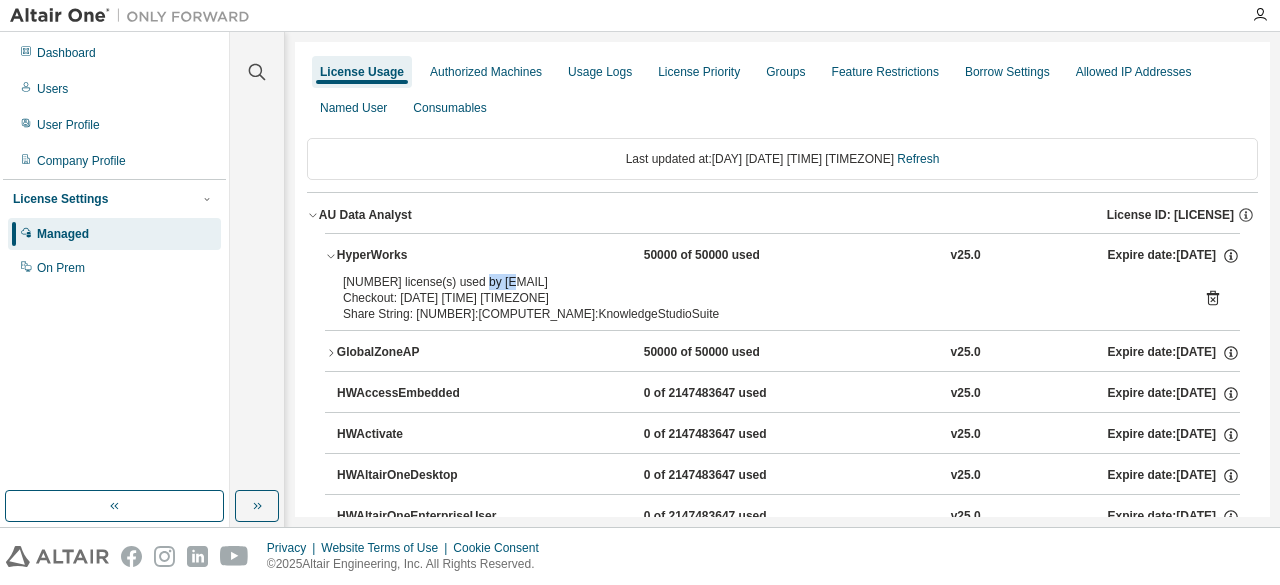 click on "50000 license(s) used by 34043@LAP-304L4601456" at bounding box center [758, 282] 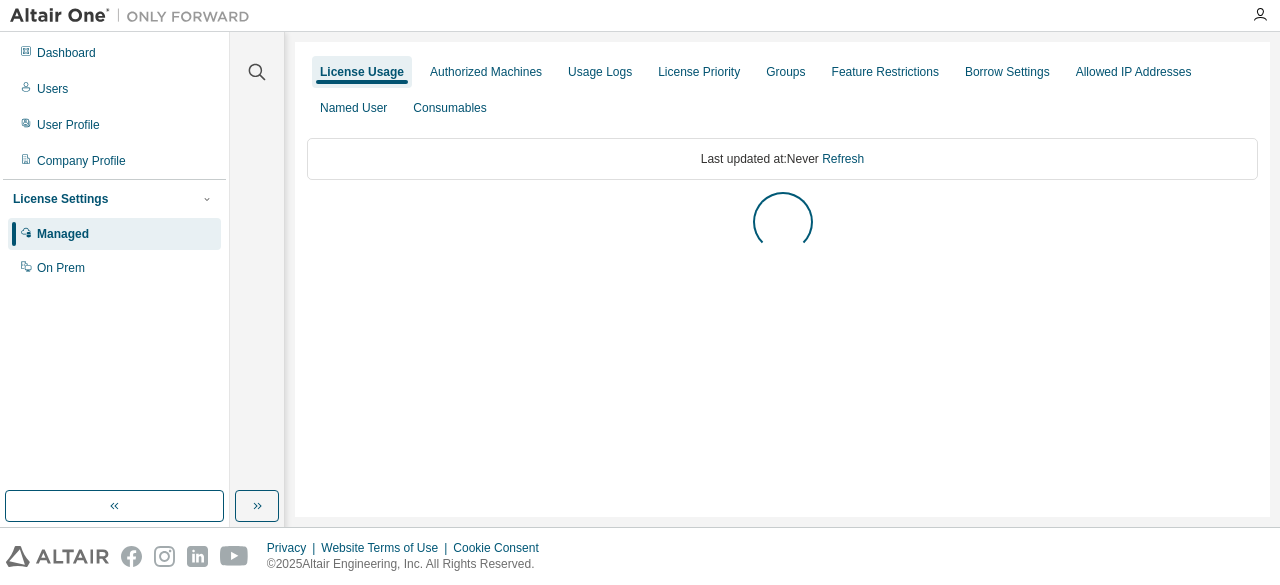 scroll, scrollTop: 0, scrollLeft: 0, axis: both 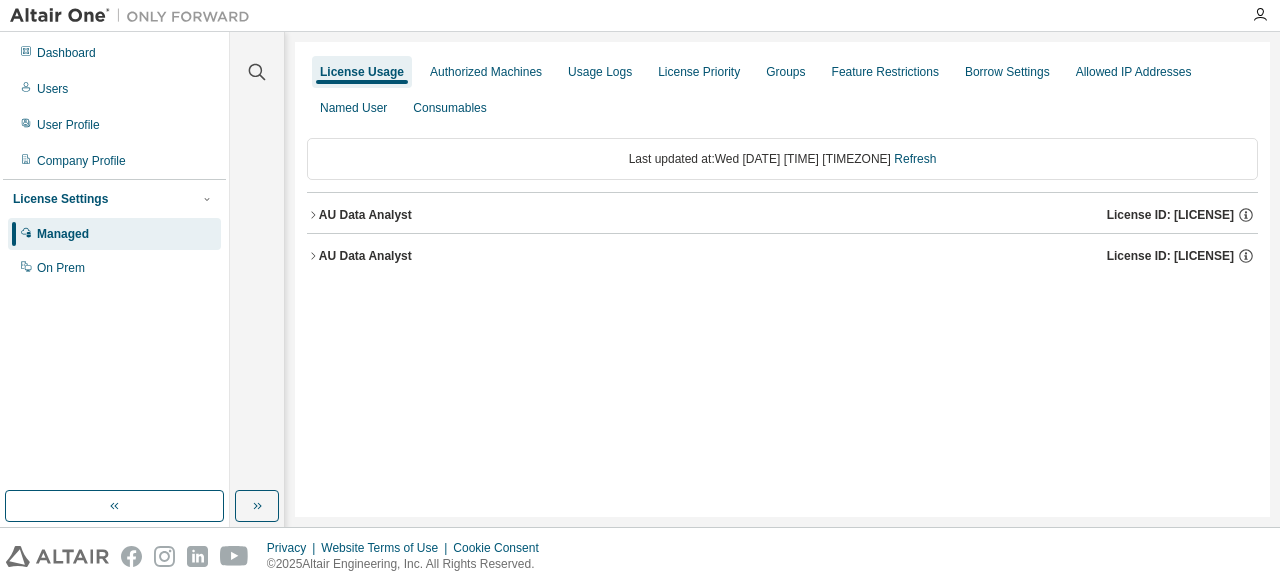 click 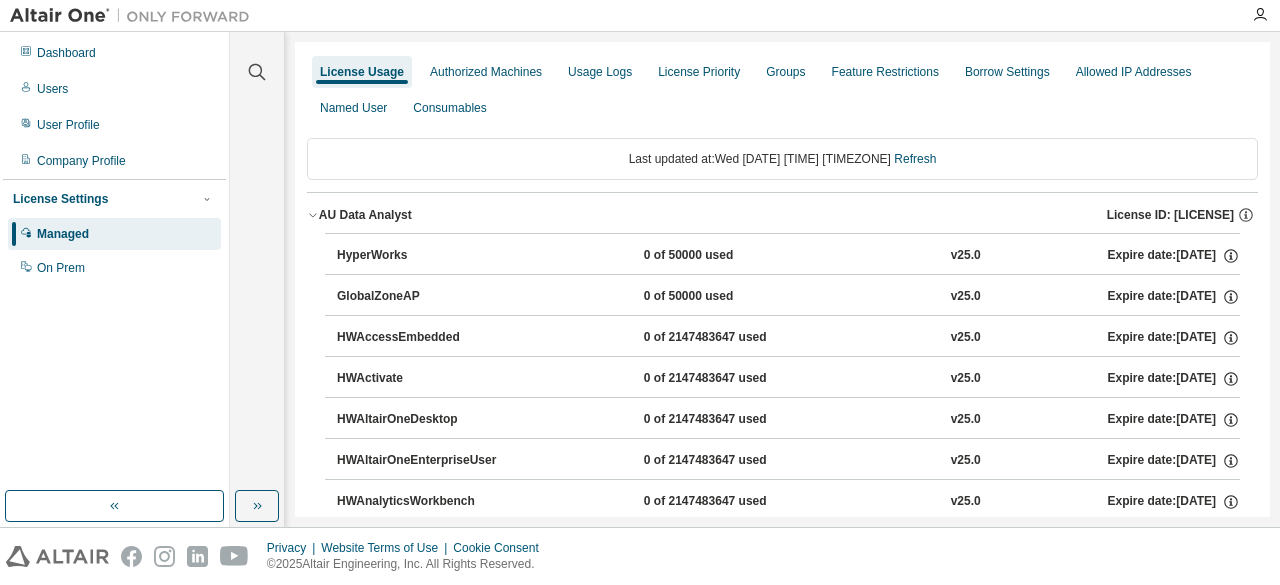 click on "HyperWorks 0 of 50000 used v25.0 Expire date:  [DATE]" at bounding box center (782, 253) 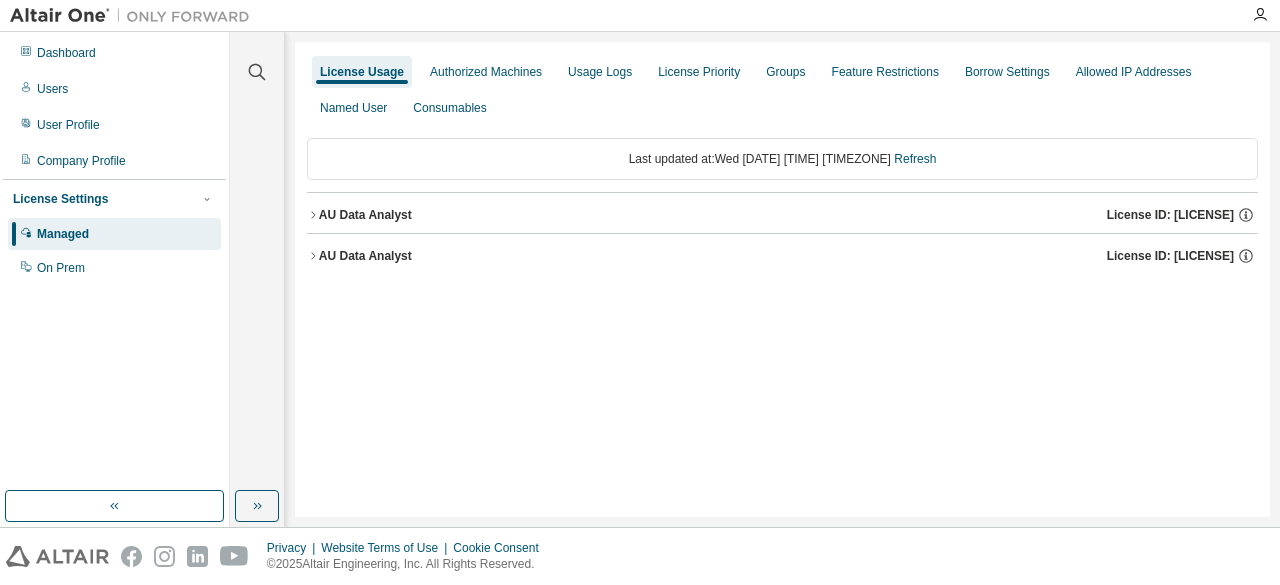 click 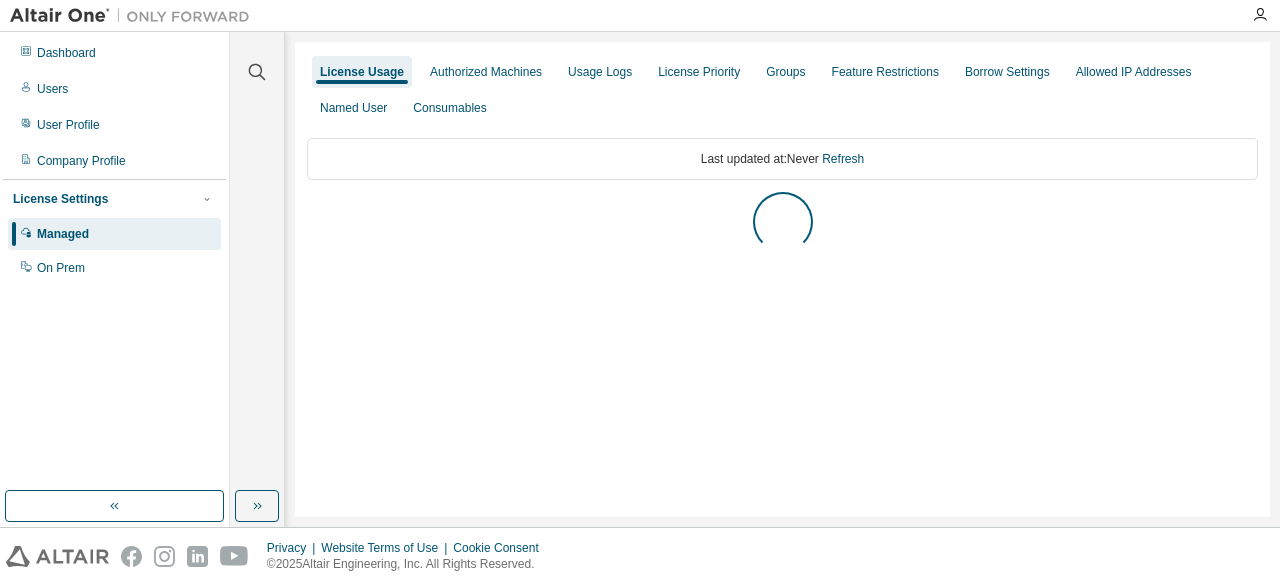 scroll, scrollTop: 0, scrollLeft: 0, axis: both 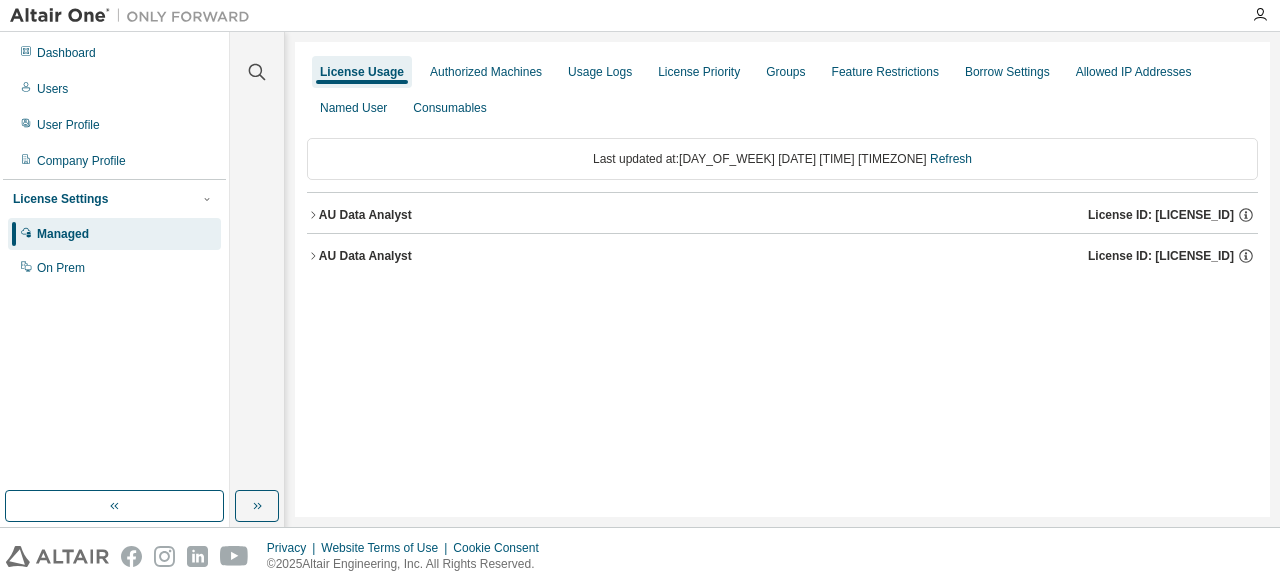 click 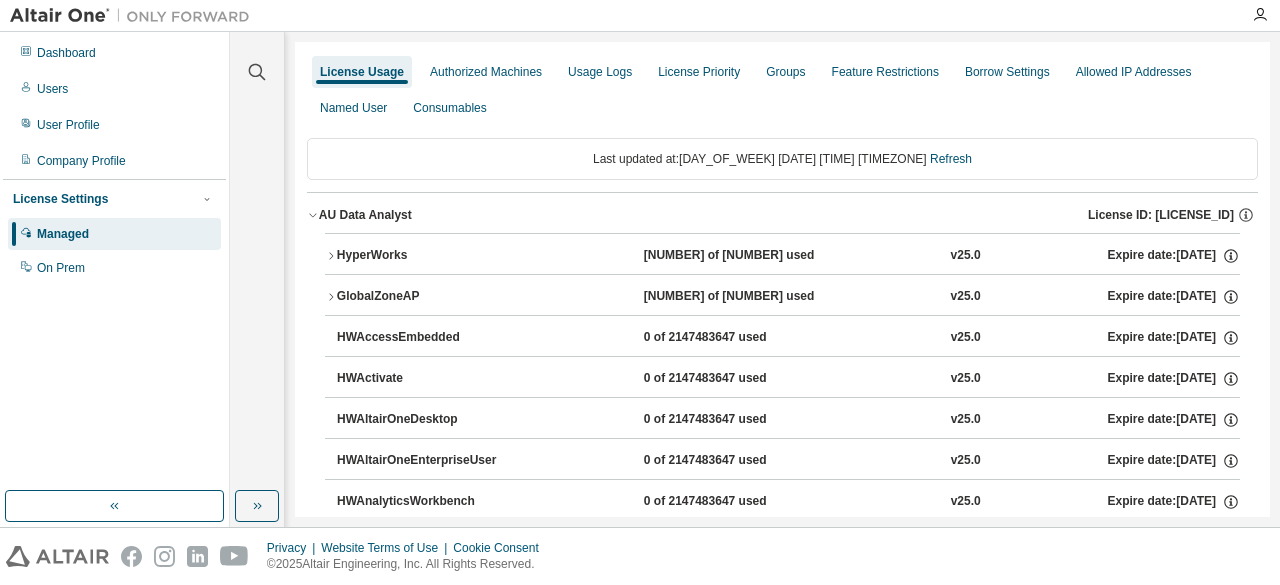 click 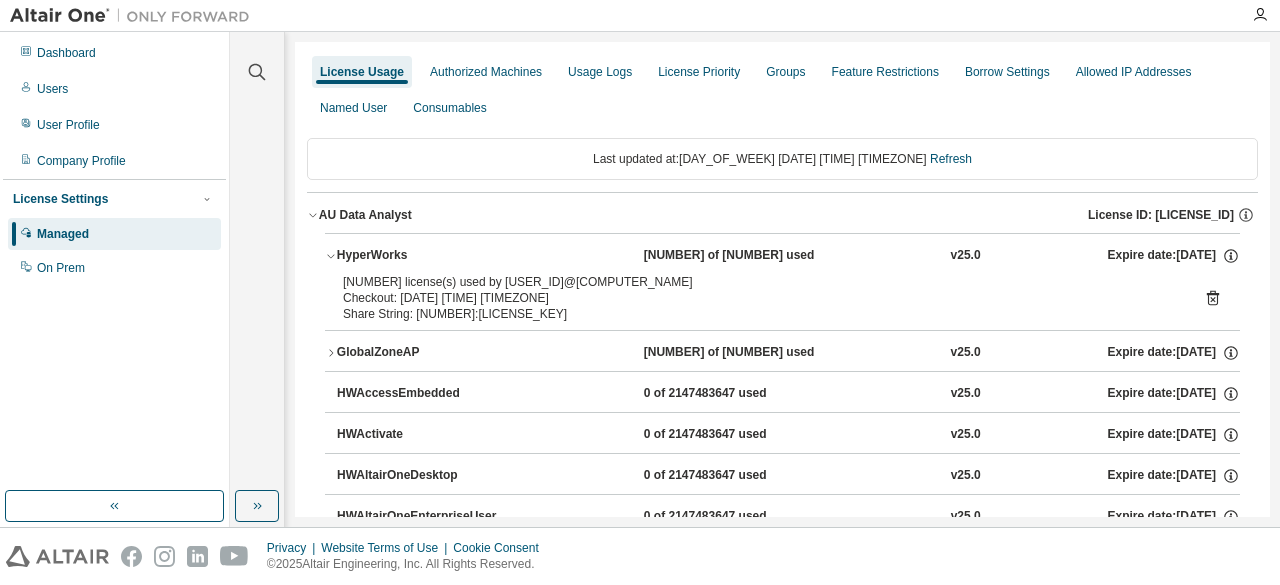 click 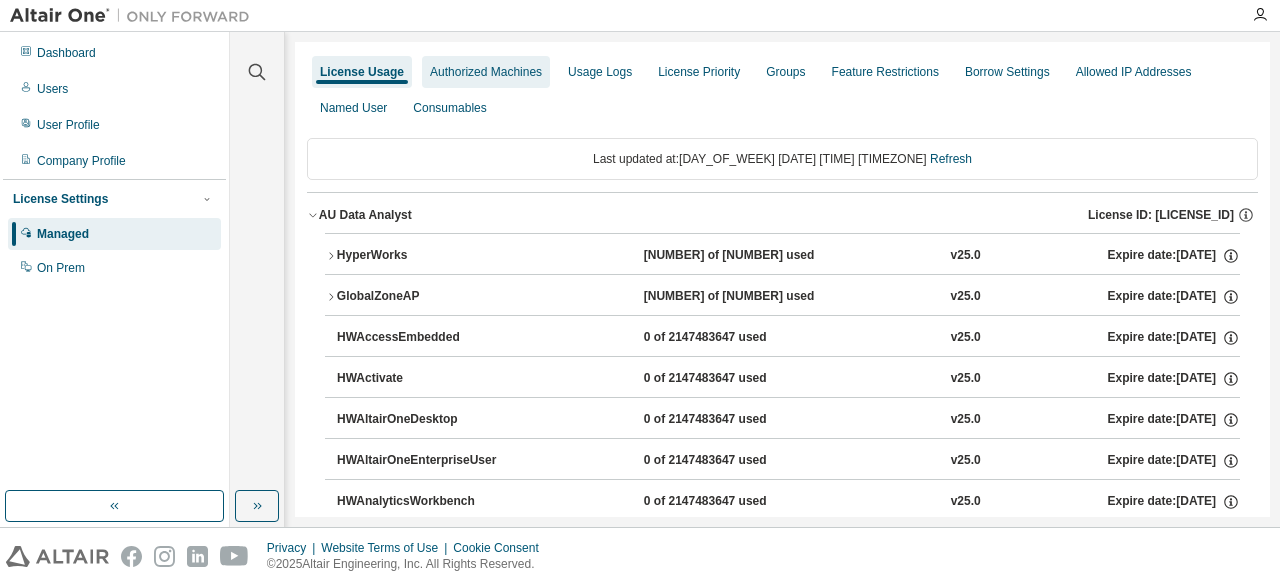 click on "Authorized Machines" at bounding box center (486, 72) 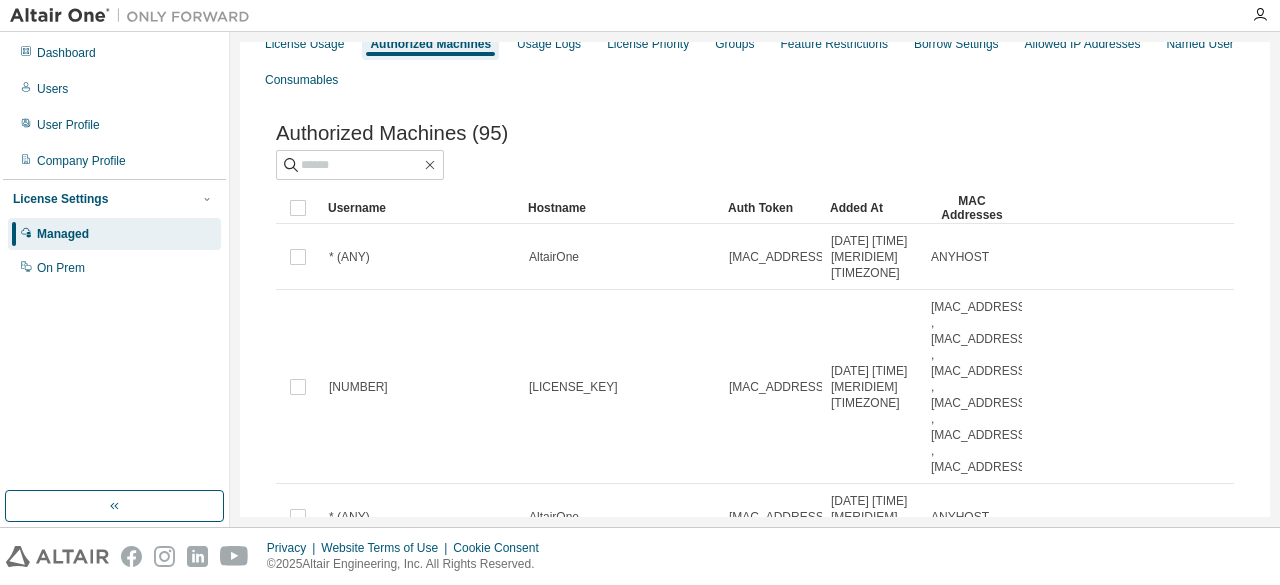 scroll, scrollTop: 0, scrollLeft: 0, axis: both 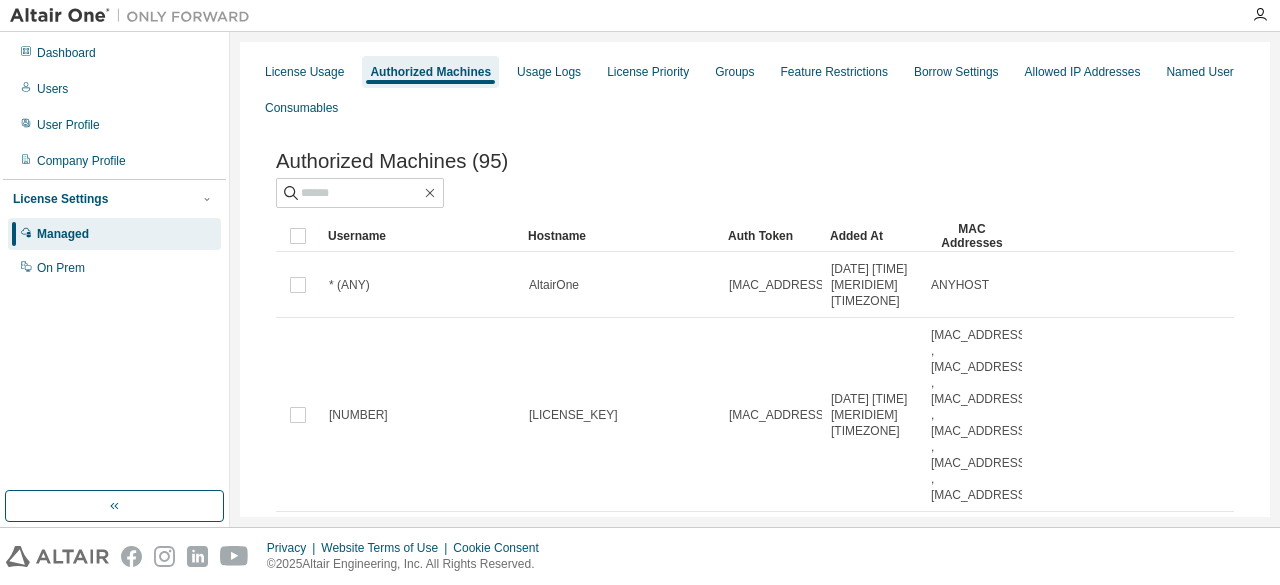 click on "Authorized Machines (95)" at bounding box center [755, 161] 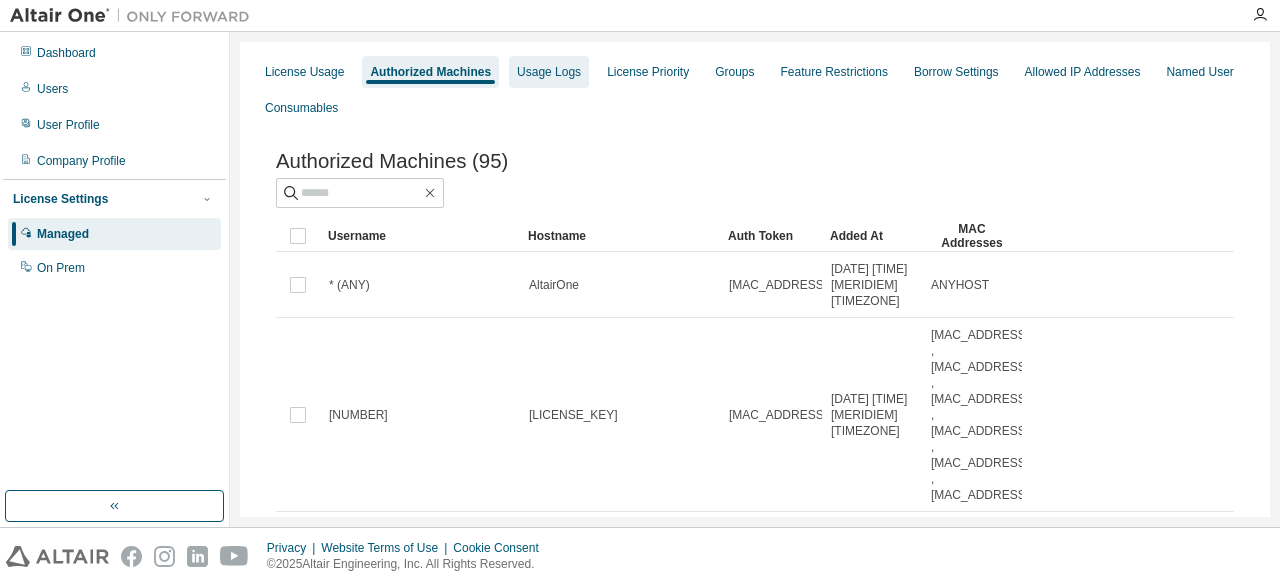 click on "Usage Logs" at bounding box center (549, 72) 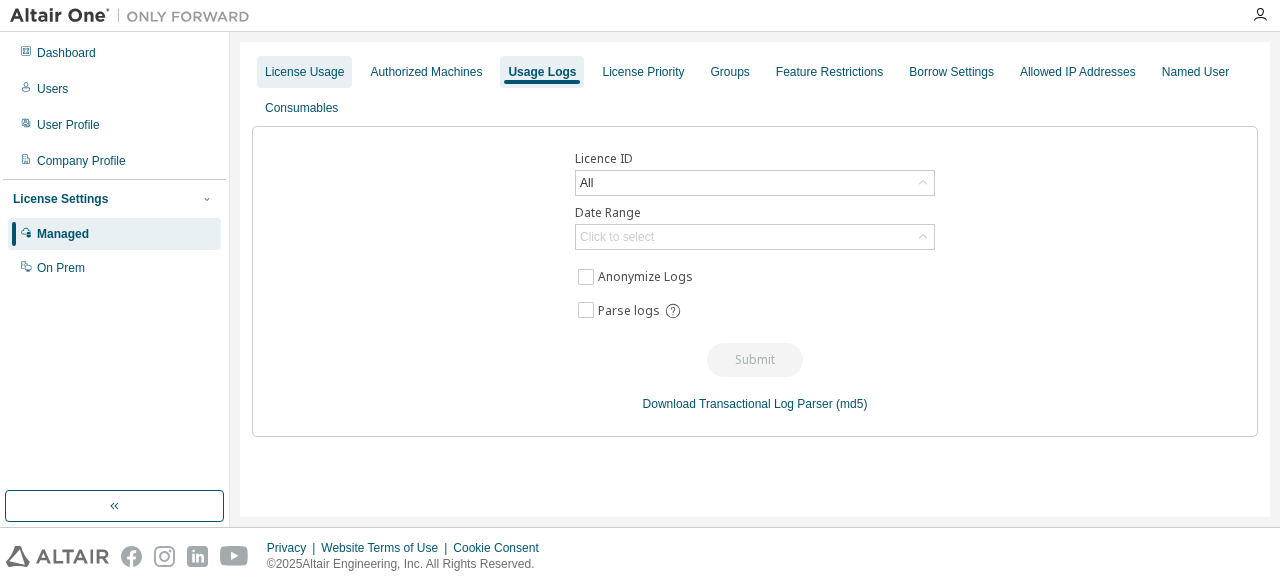 click on "License Usage" at bounding box center [304, 72] 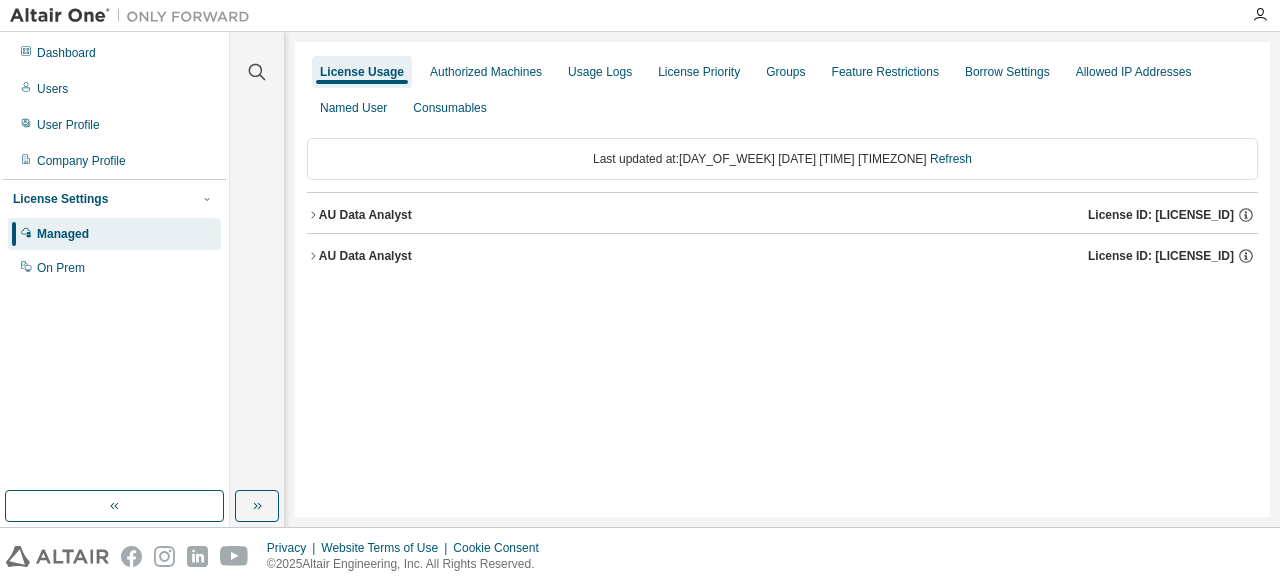 click 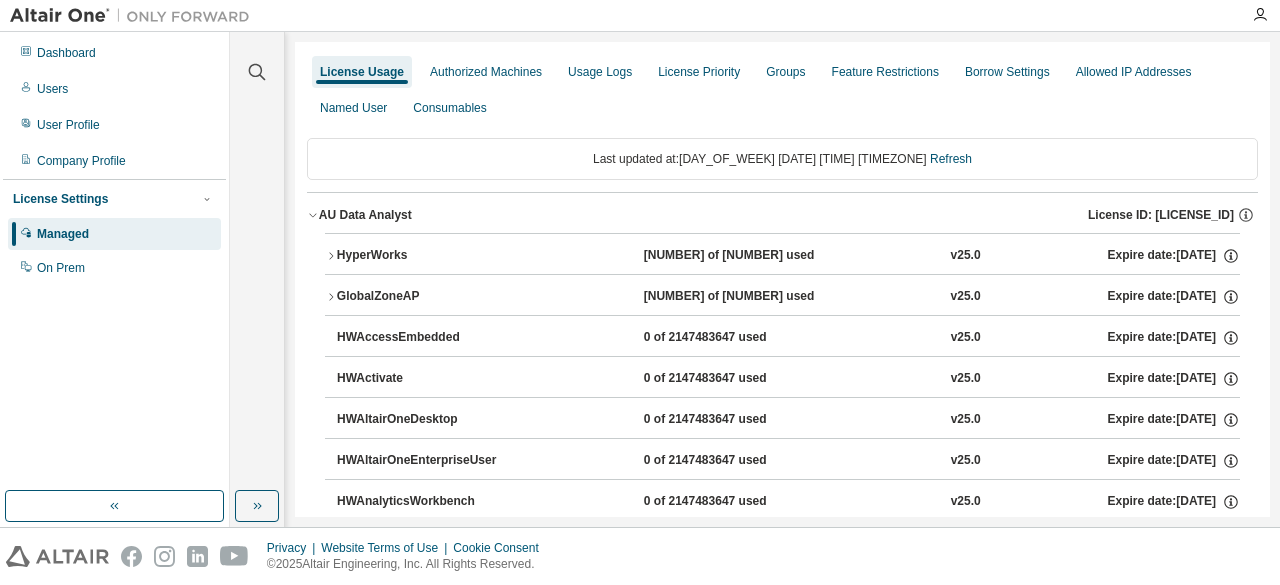 click 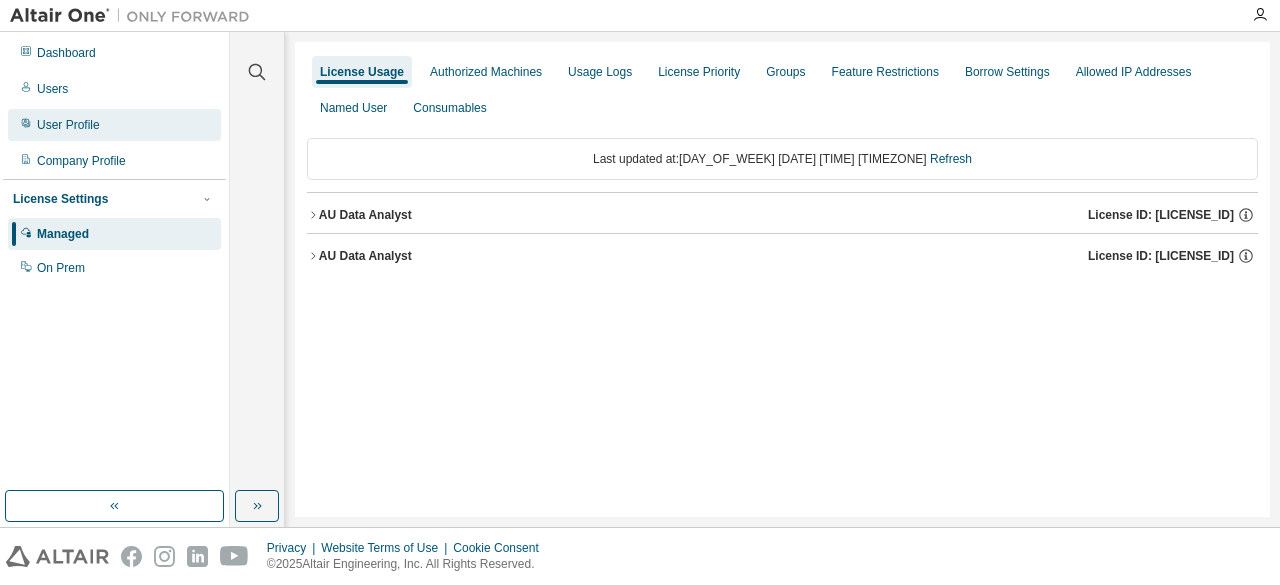 click on "User Profile" at bounding box center (114, 125) 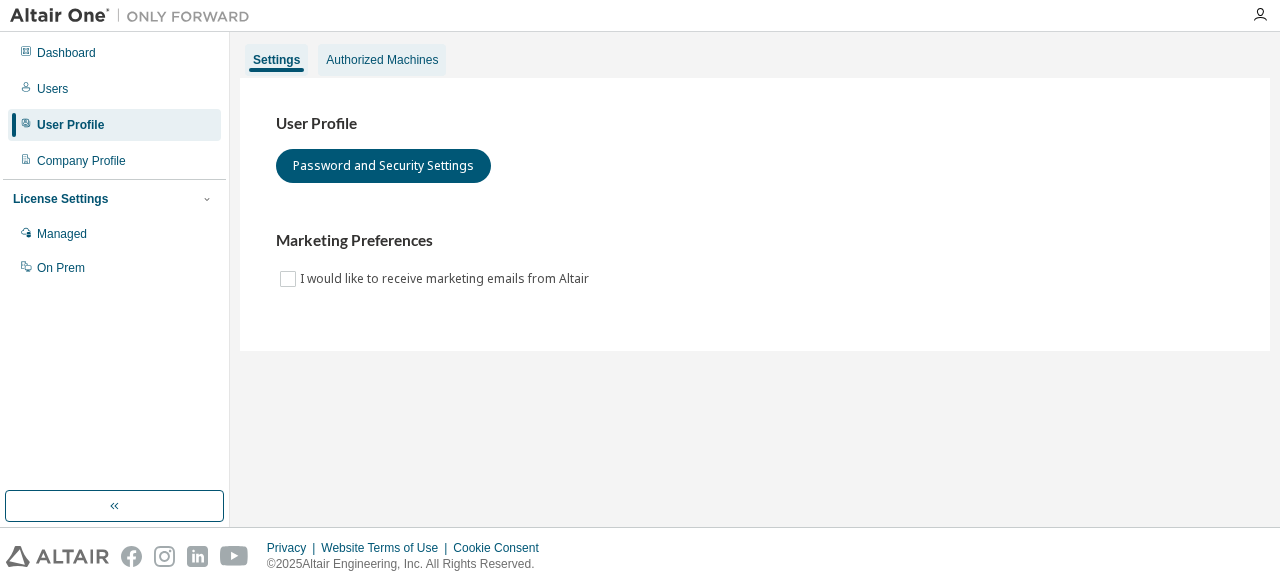 click on "Authorized Machines" at bounding box center [382, 60] 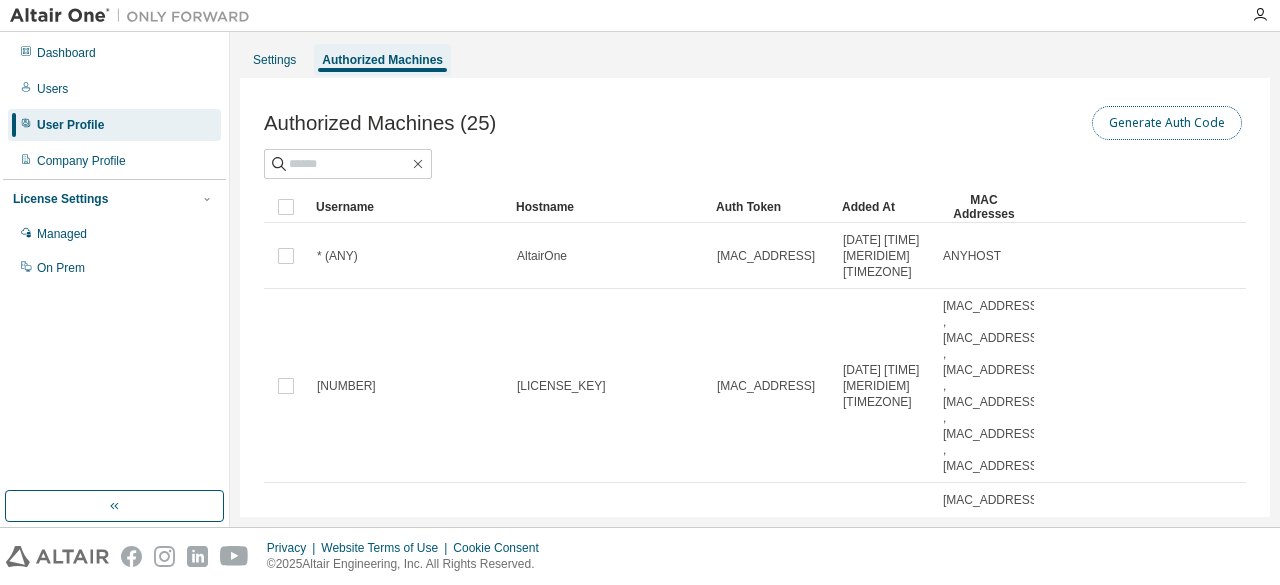 click on "Generate Auth Code" at bounding box center [1167, 123] 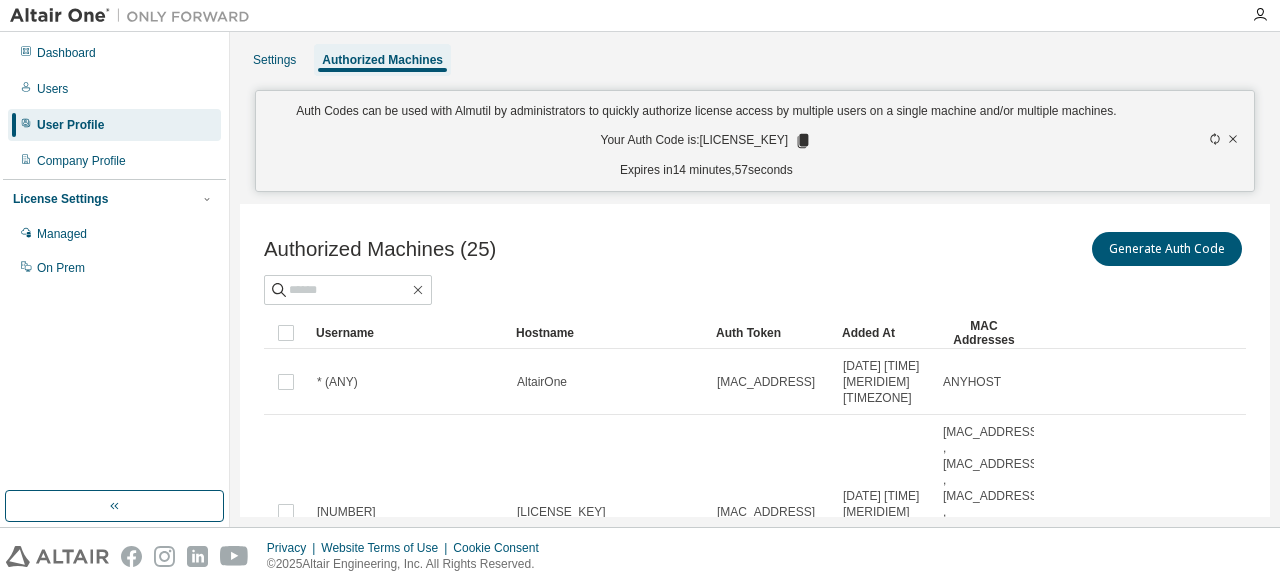 click 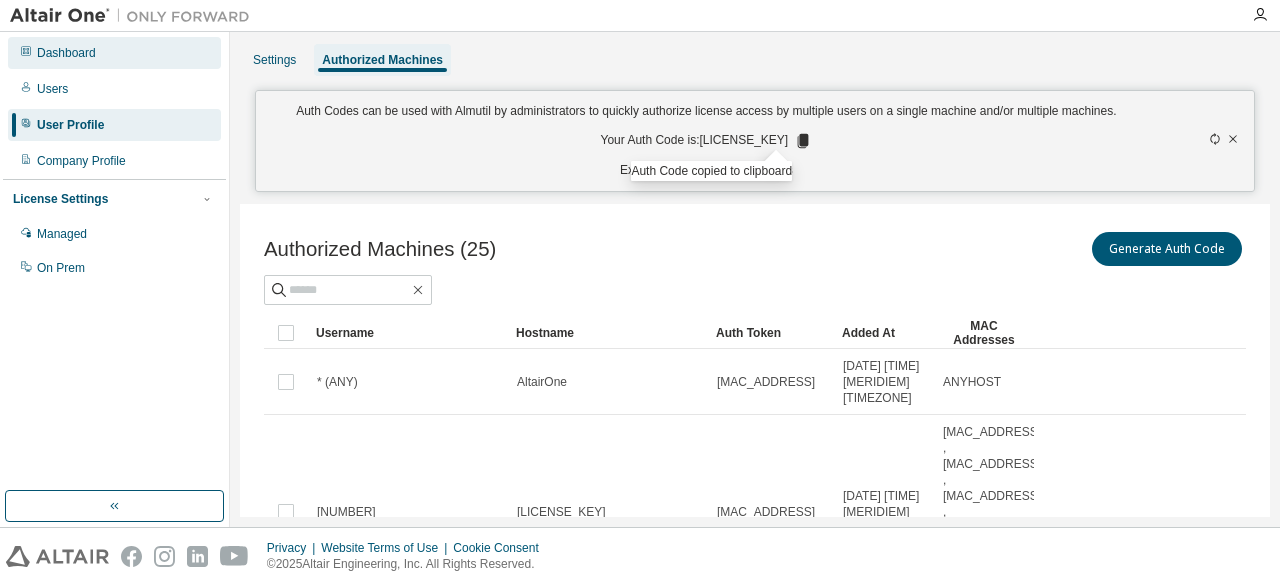 click on "Dashboard" at bounding box center (114, 53) 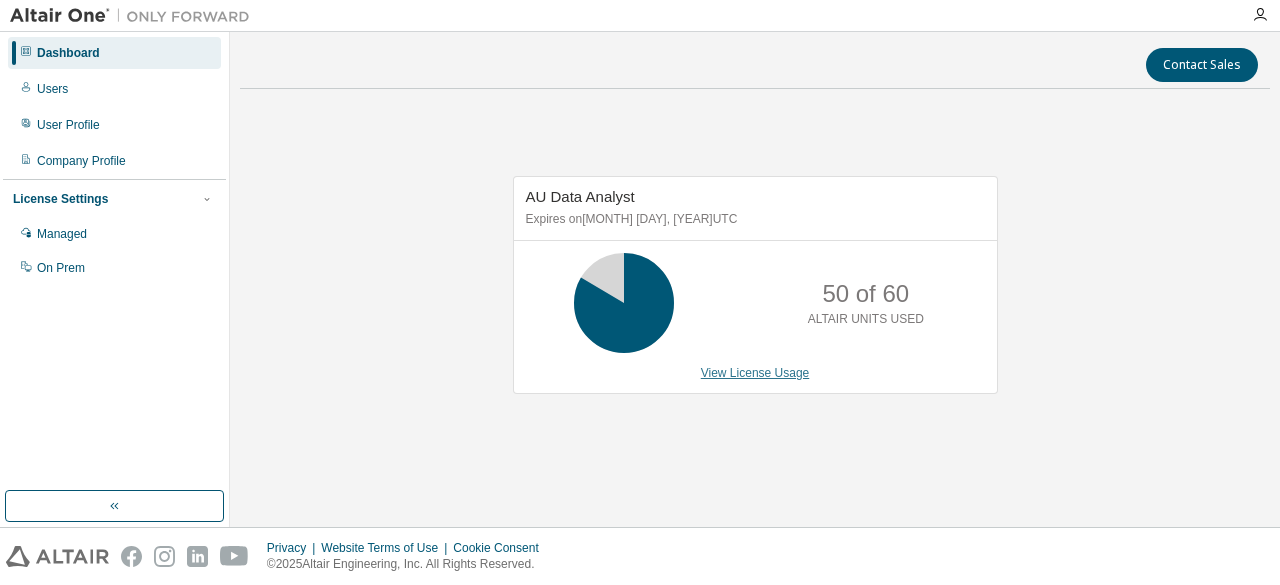 click on "View License Usage" at bounding box center (755, 373) 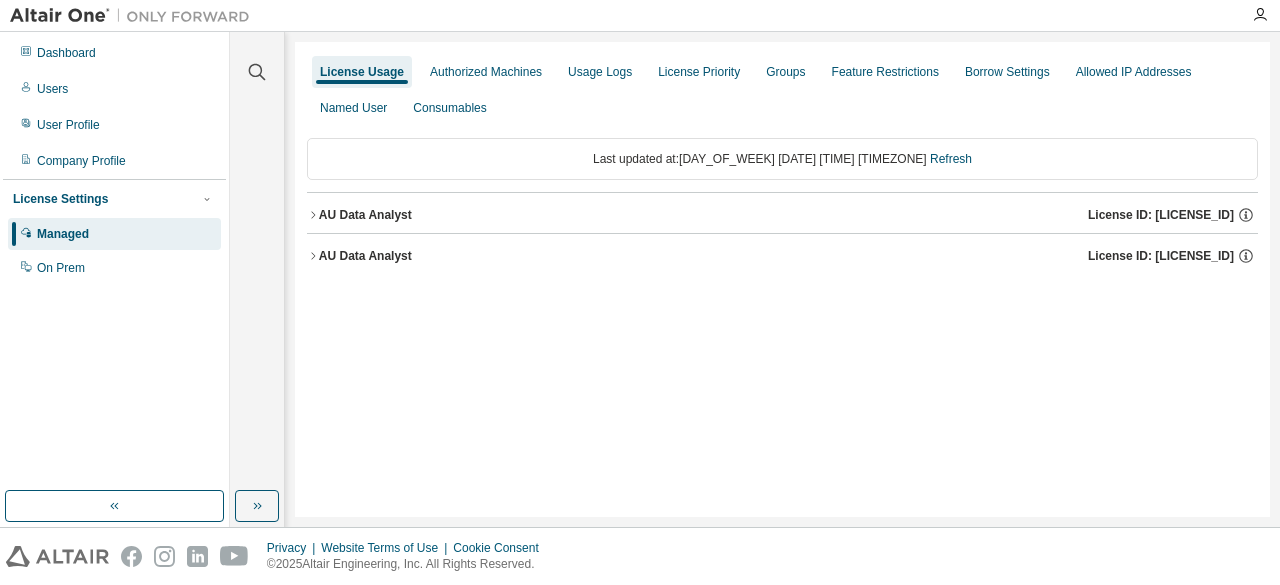 click 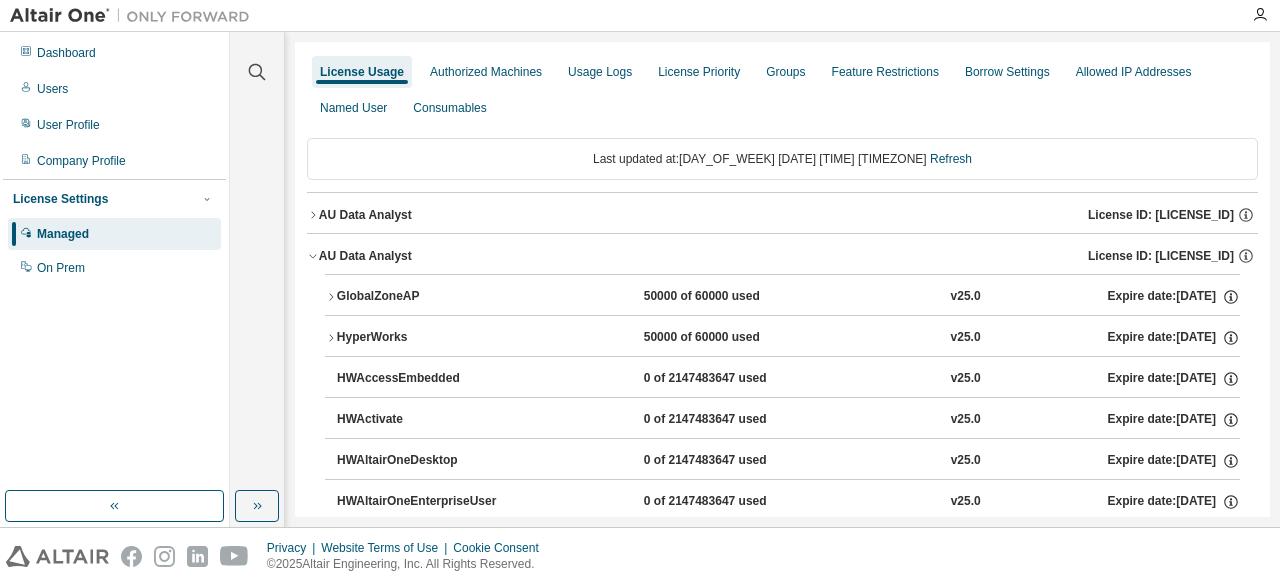 click 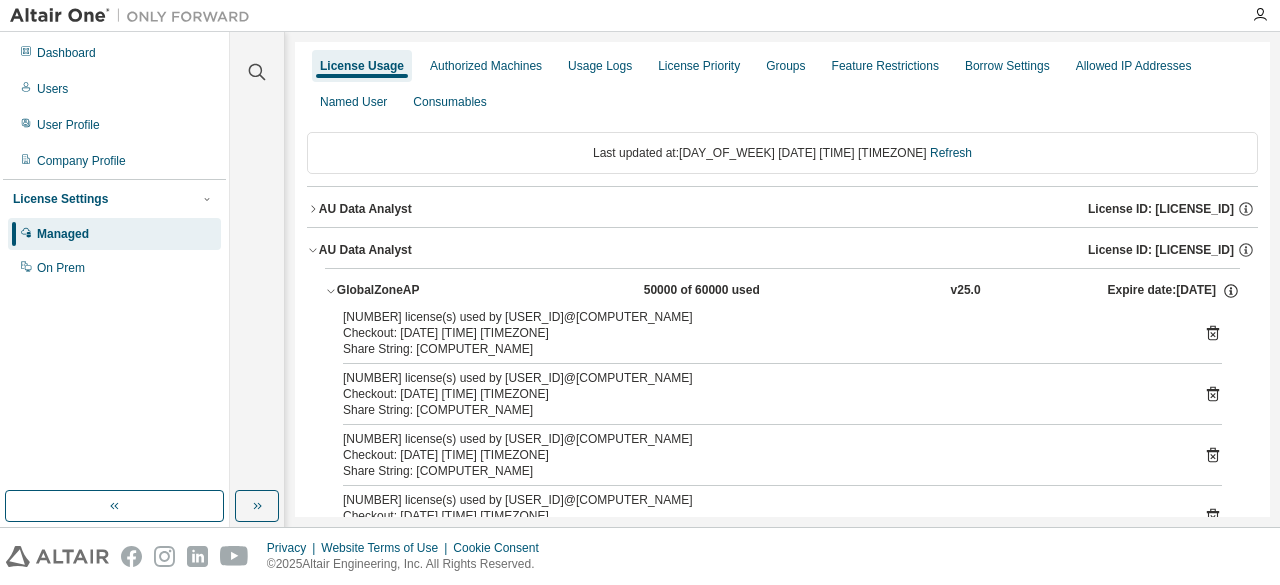 scroll, scrollTop: 0, scrollLeft: 0, axis: both 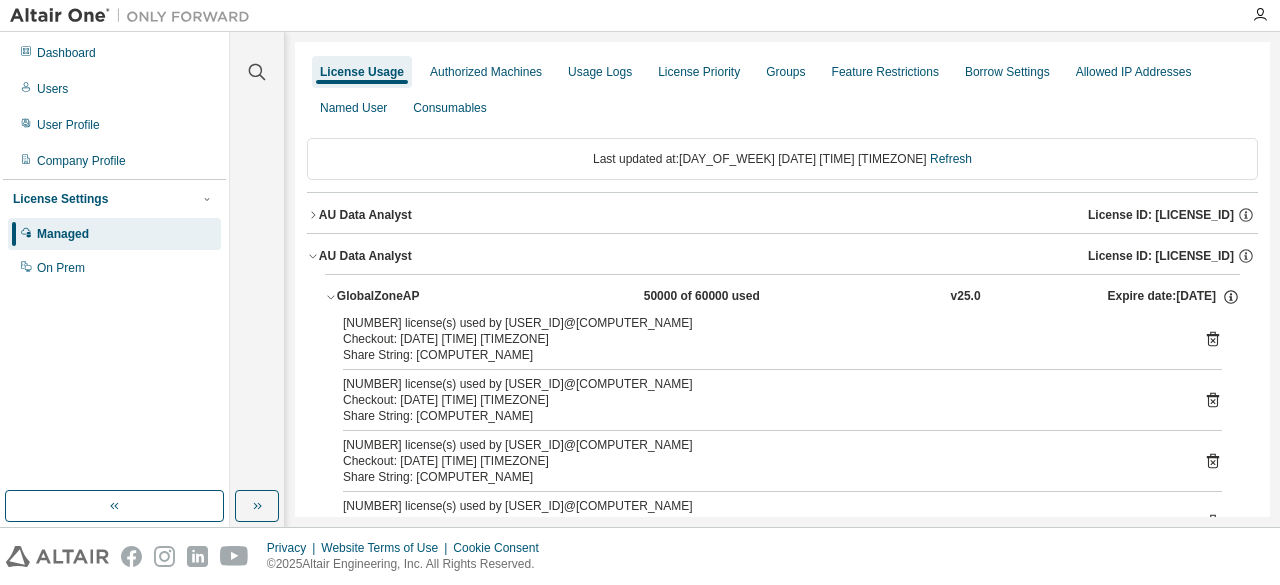 click 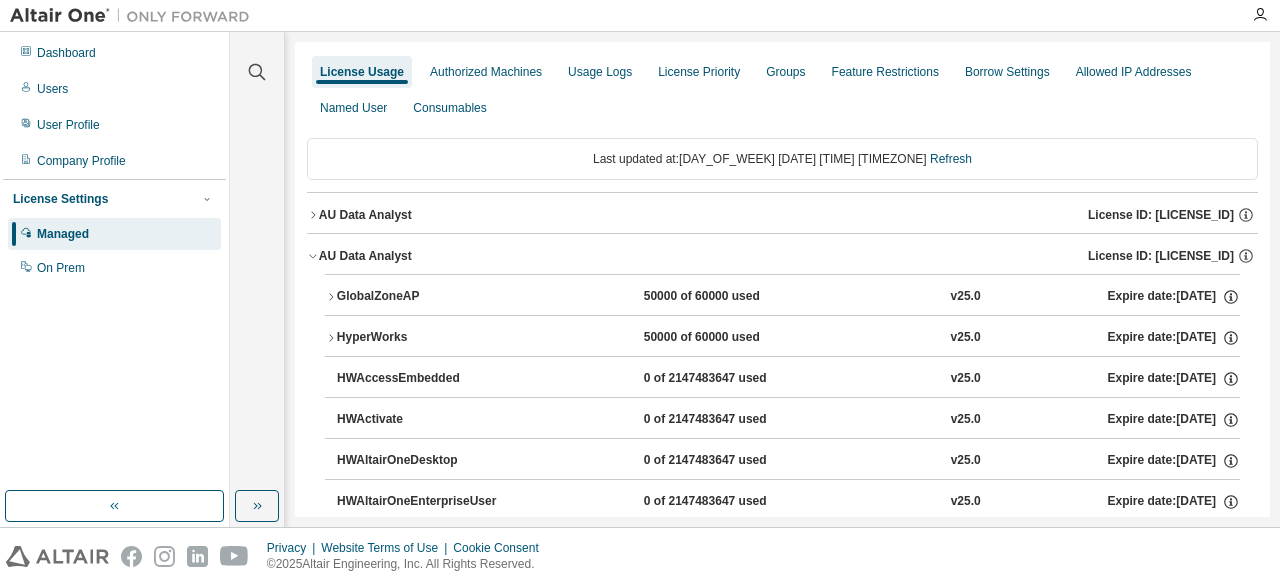 click 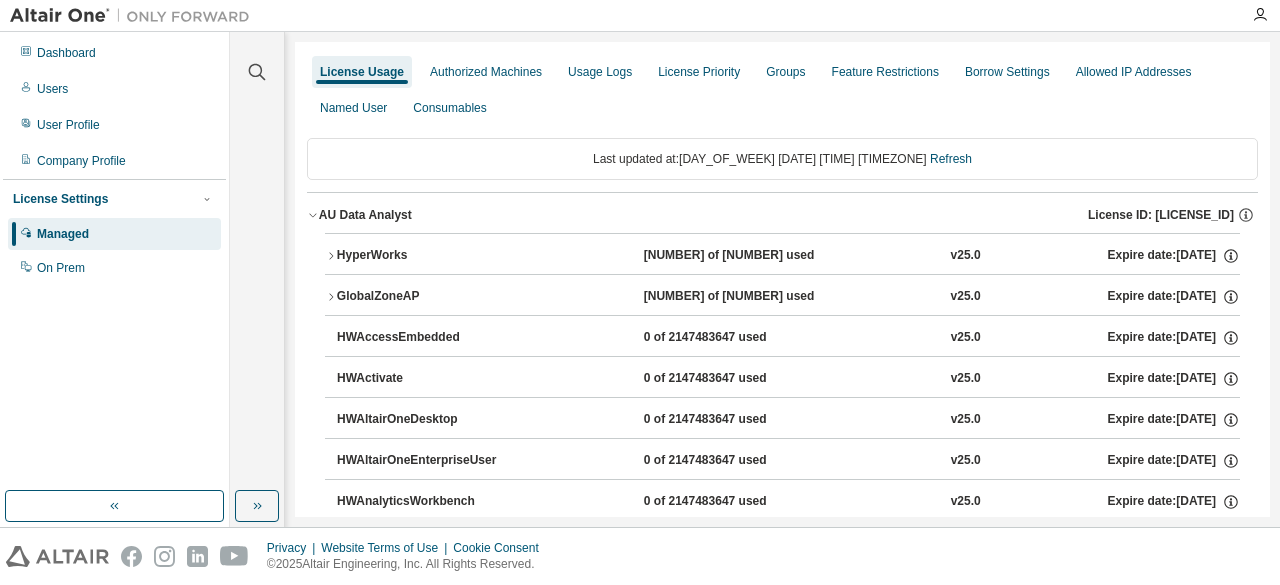 click 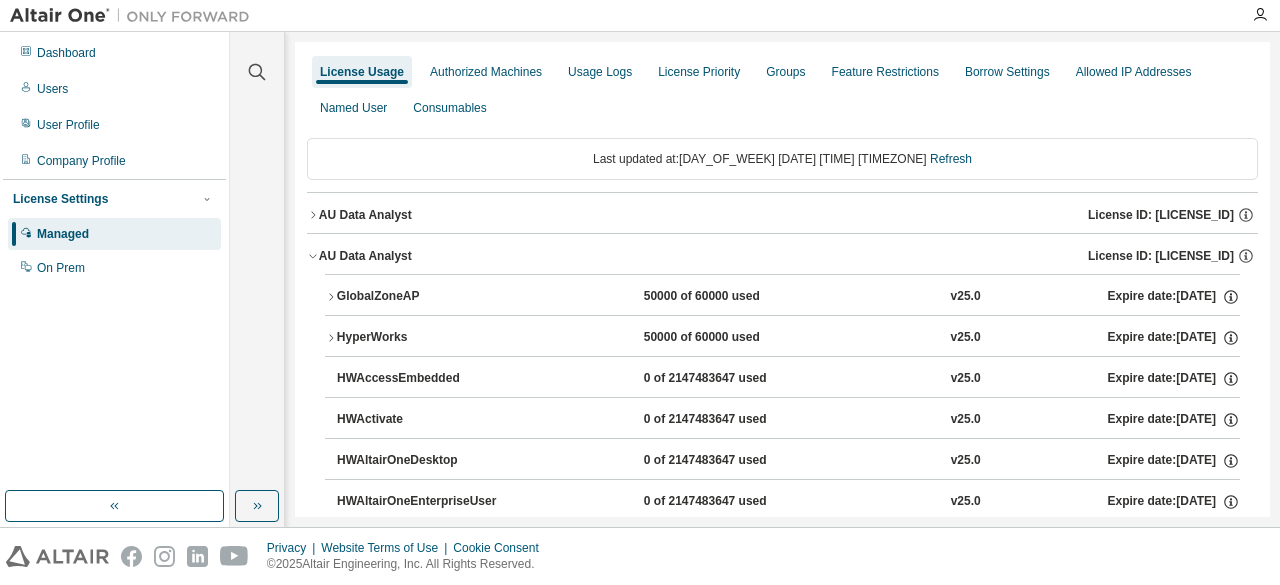 click 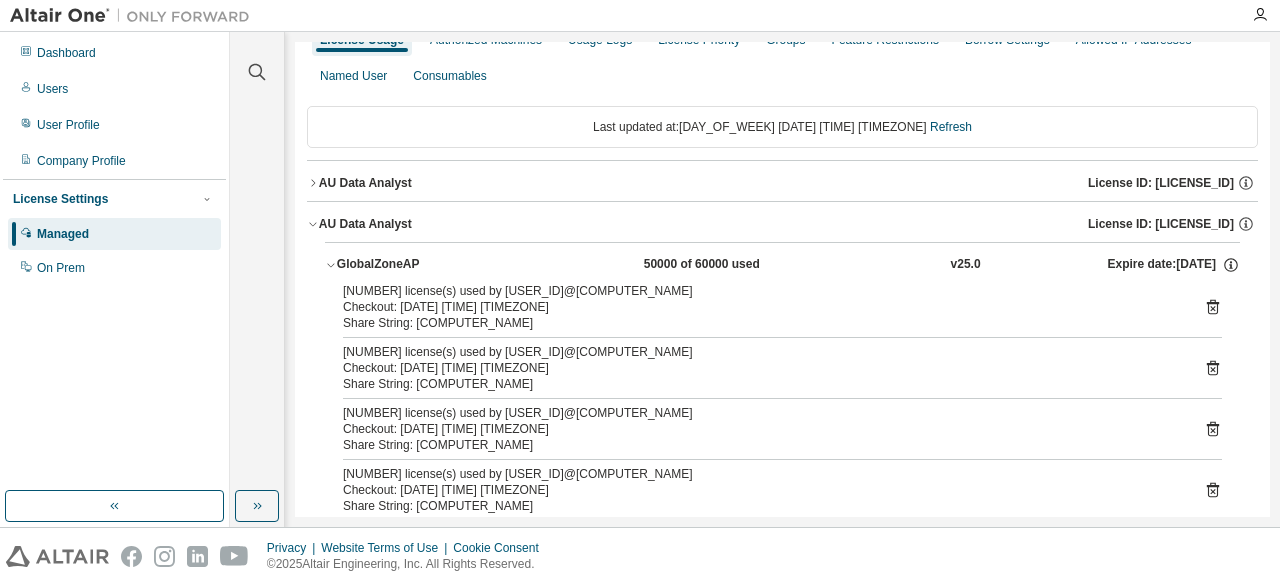 scroll, scrollTop: 0, scrollLeft: 0, axis: both 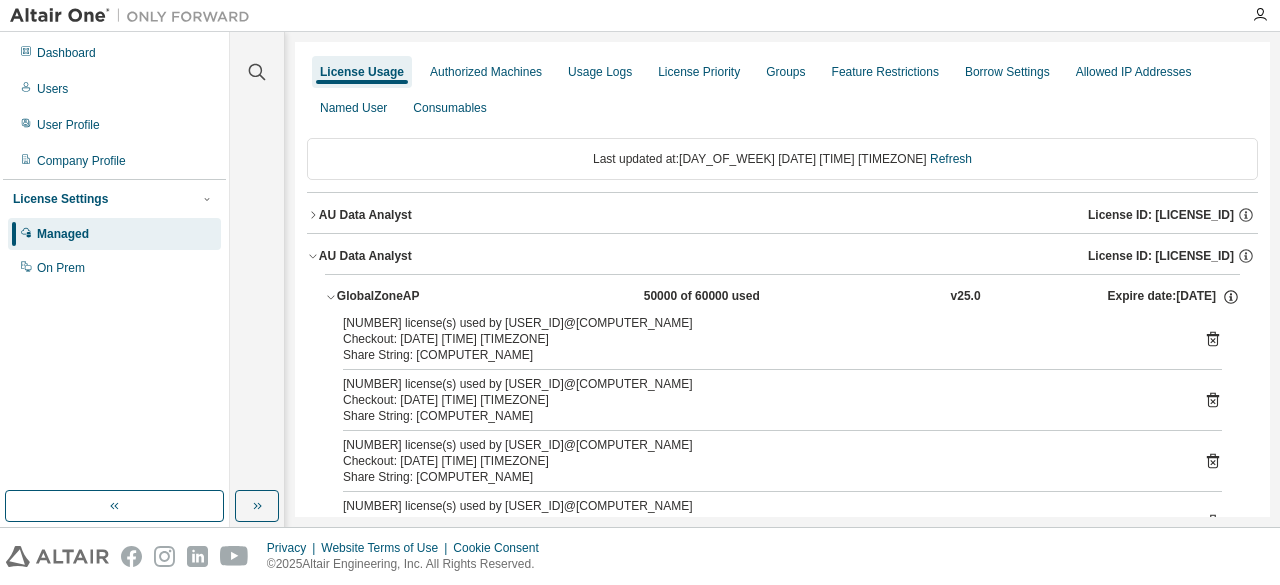 click 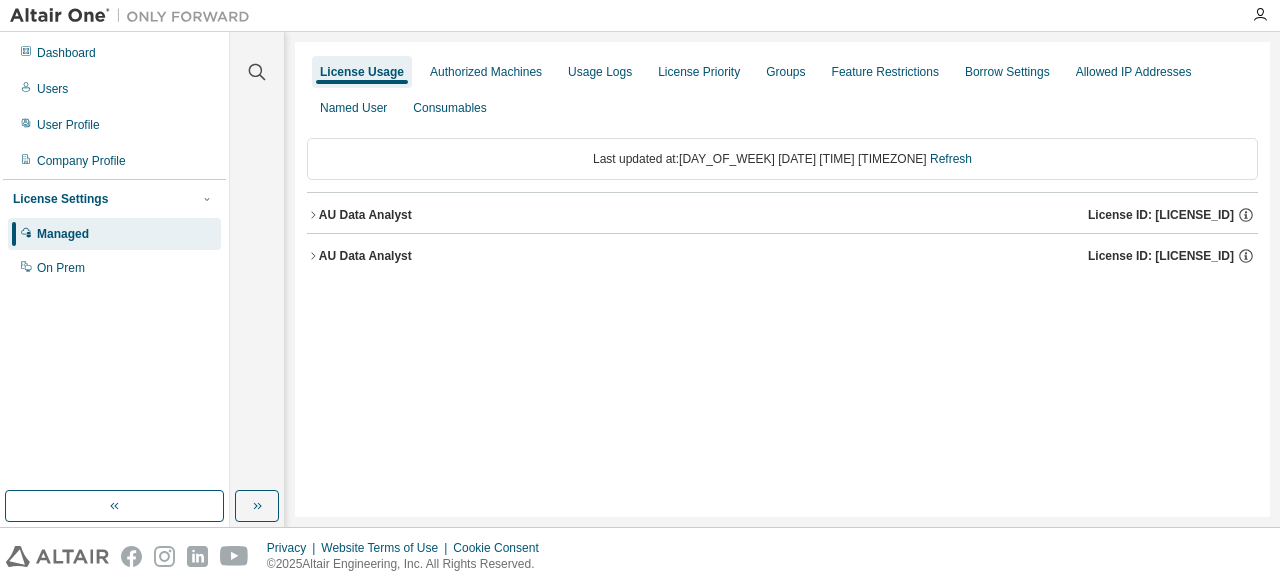 click 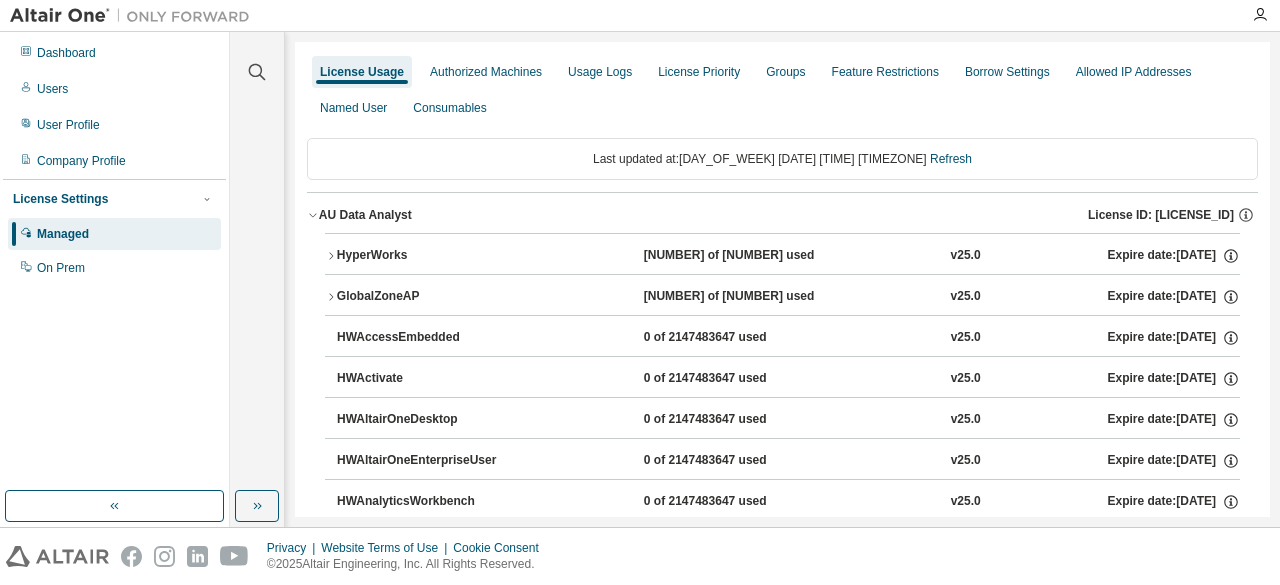 click 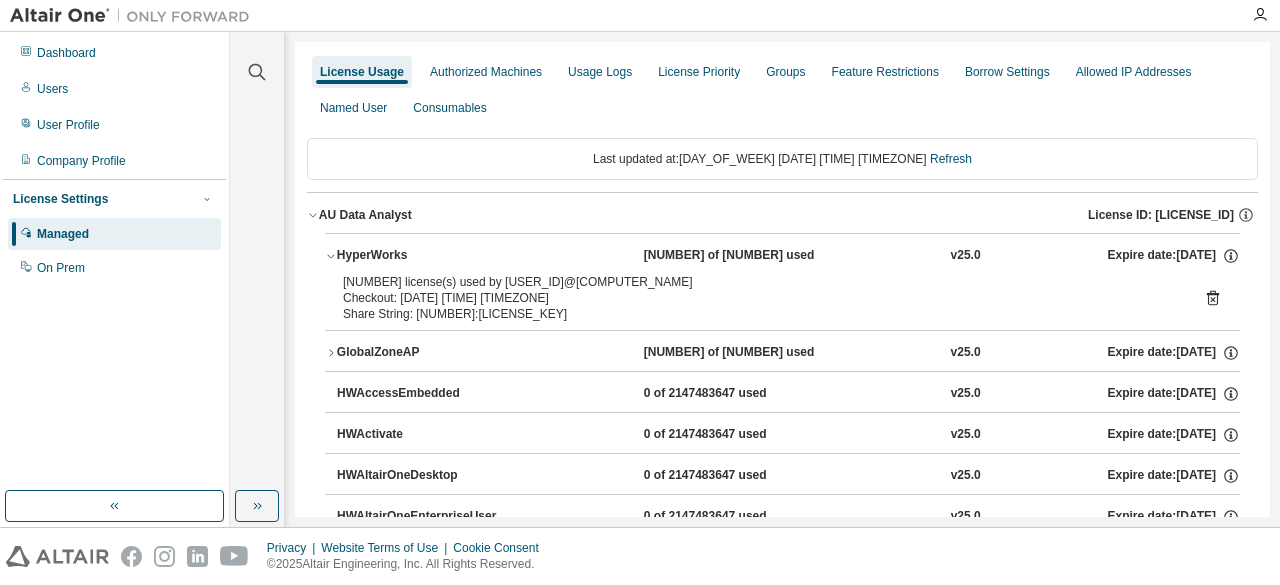 click 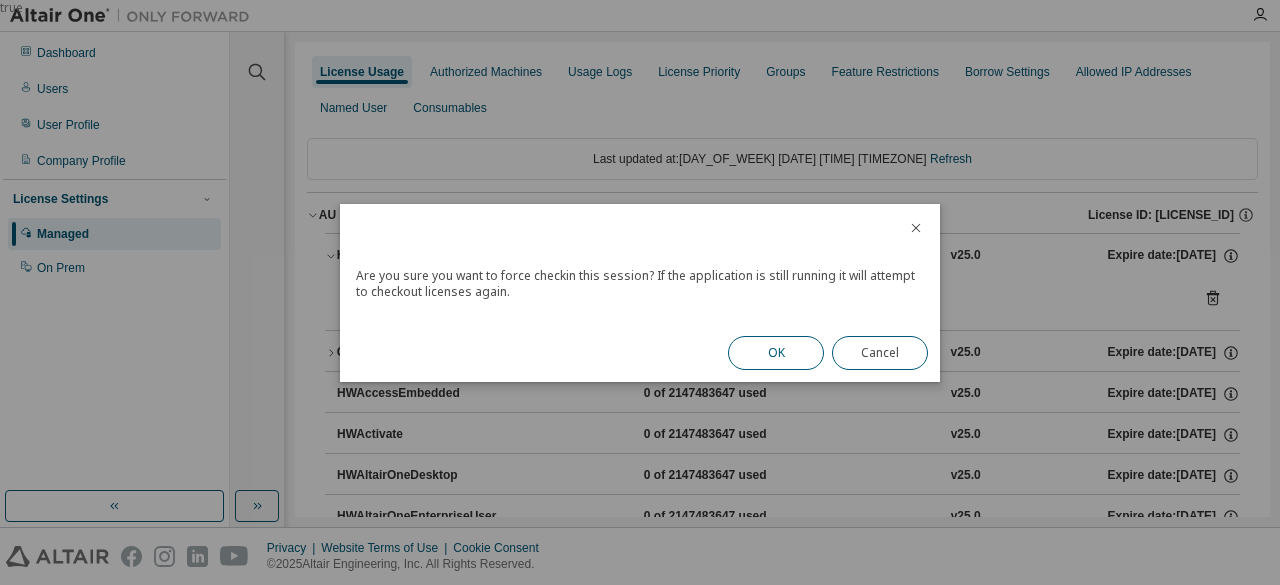 click on "OK" at bounding box center (776, 353) 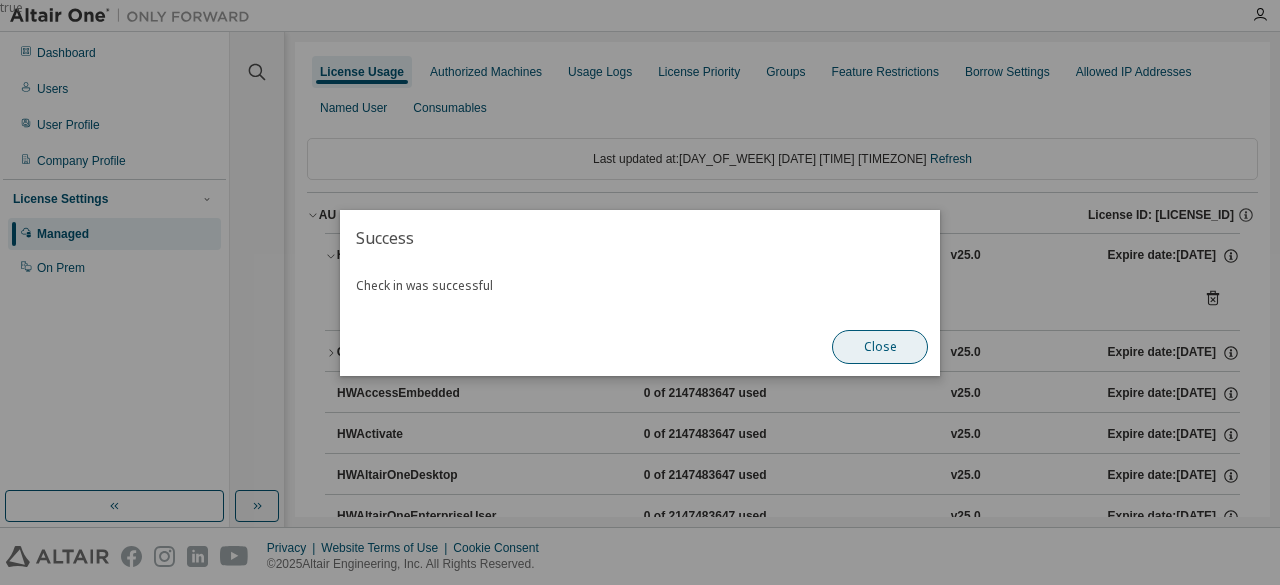 click on "Close" at bounding box center [880, 347] 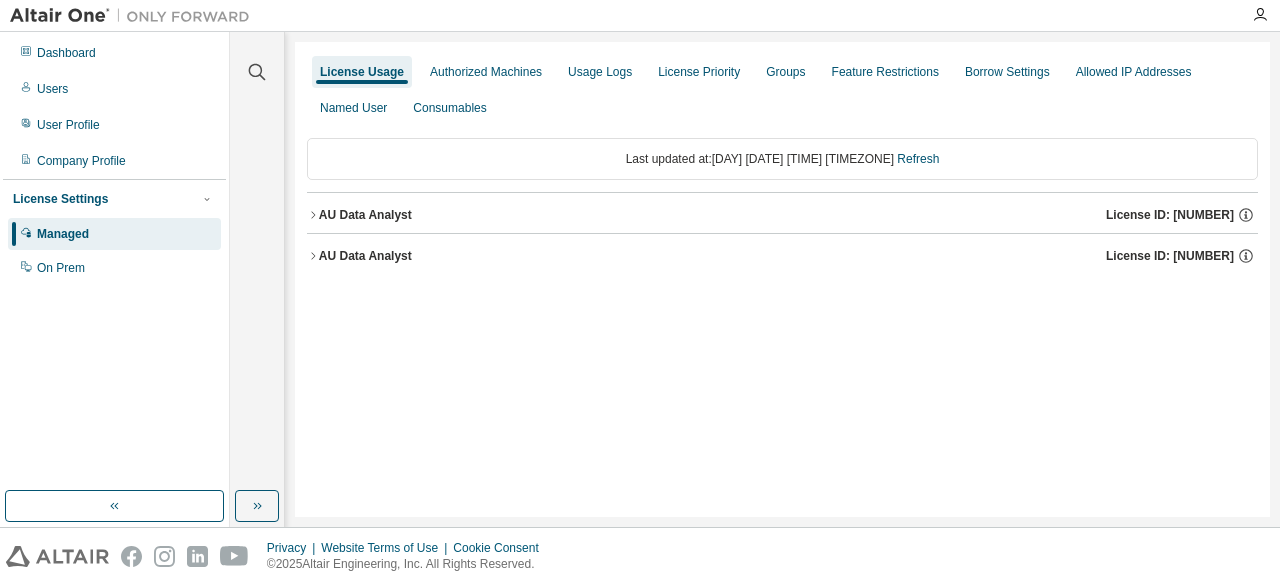 scroll, scrollTop: 0, scrollLeft: 0, axis: both 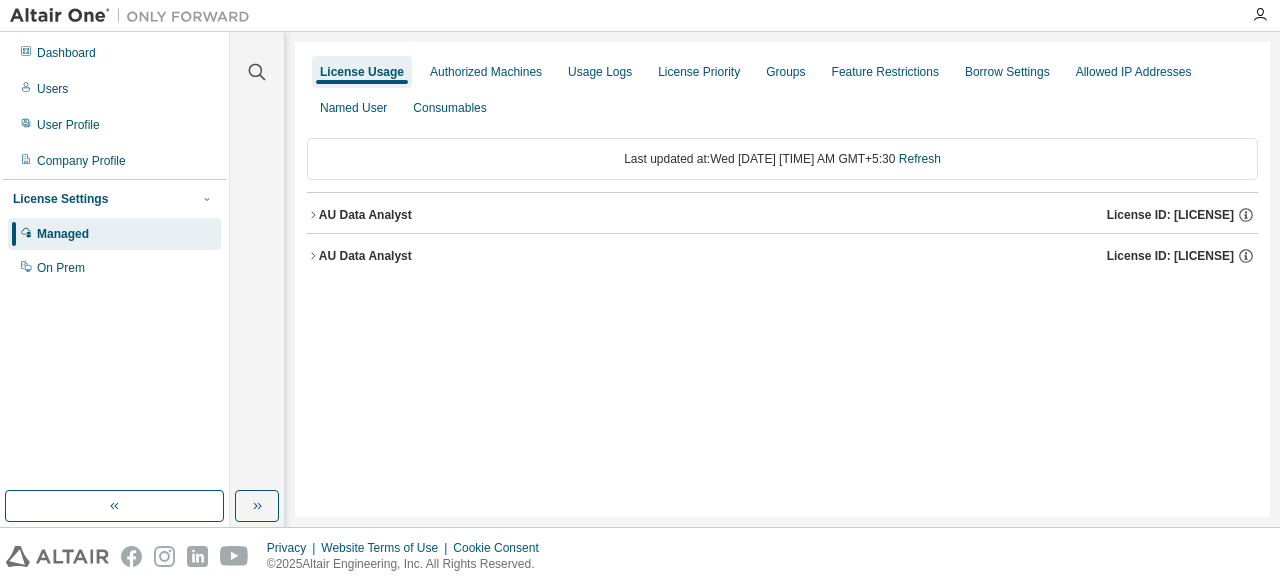 click 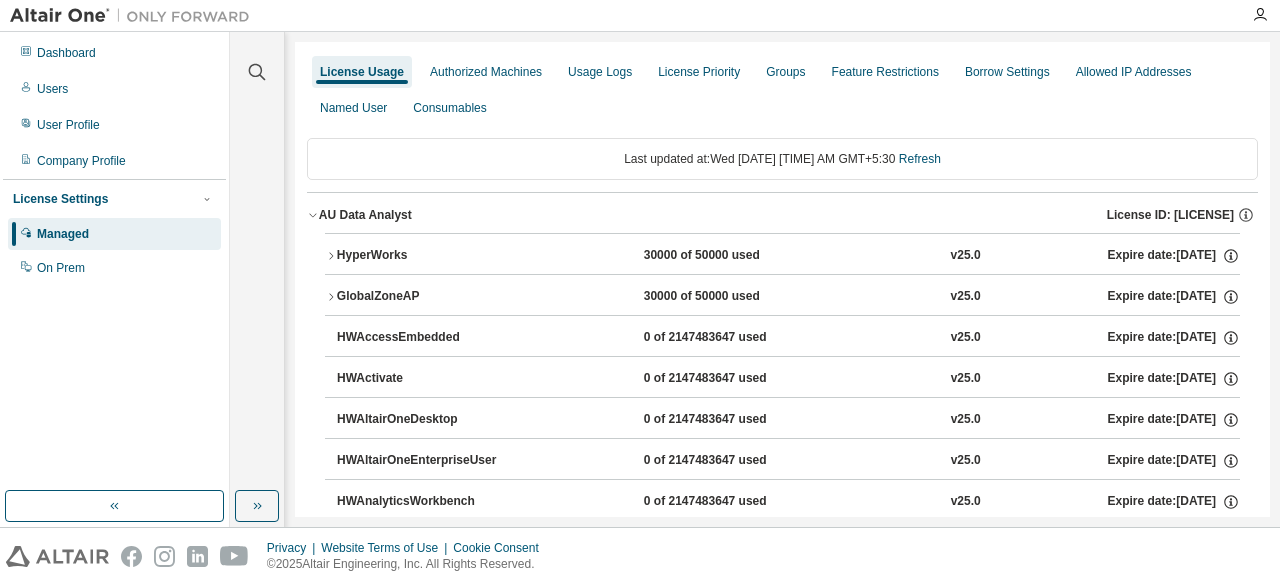 click 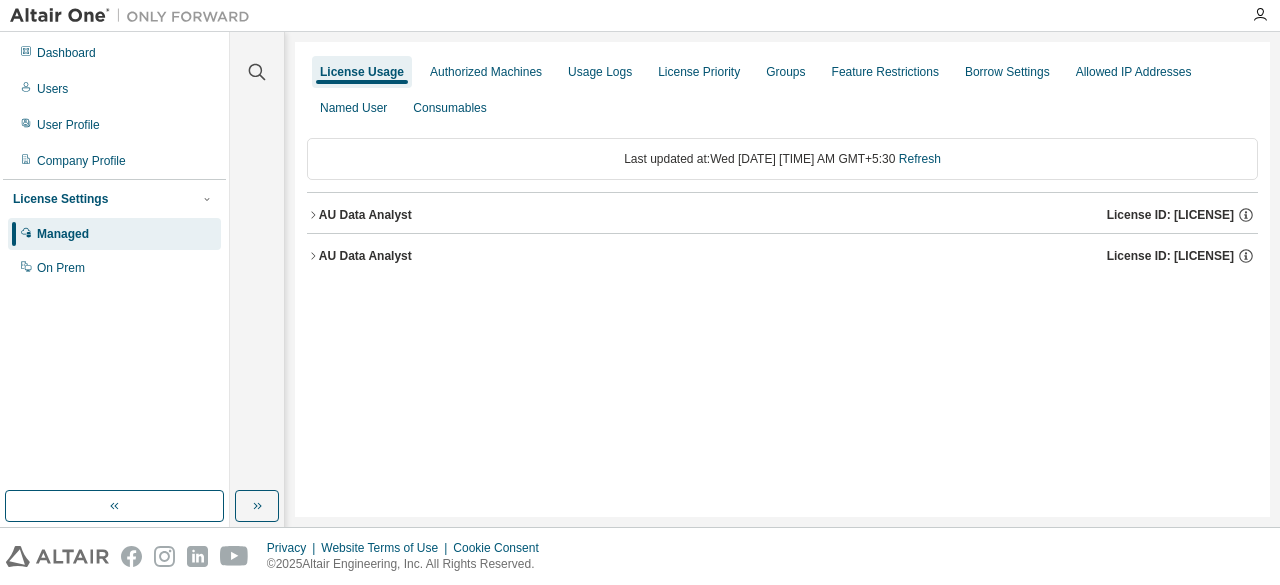 click 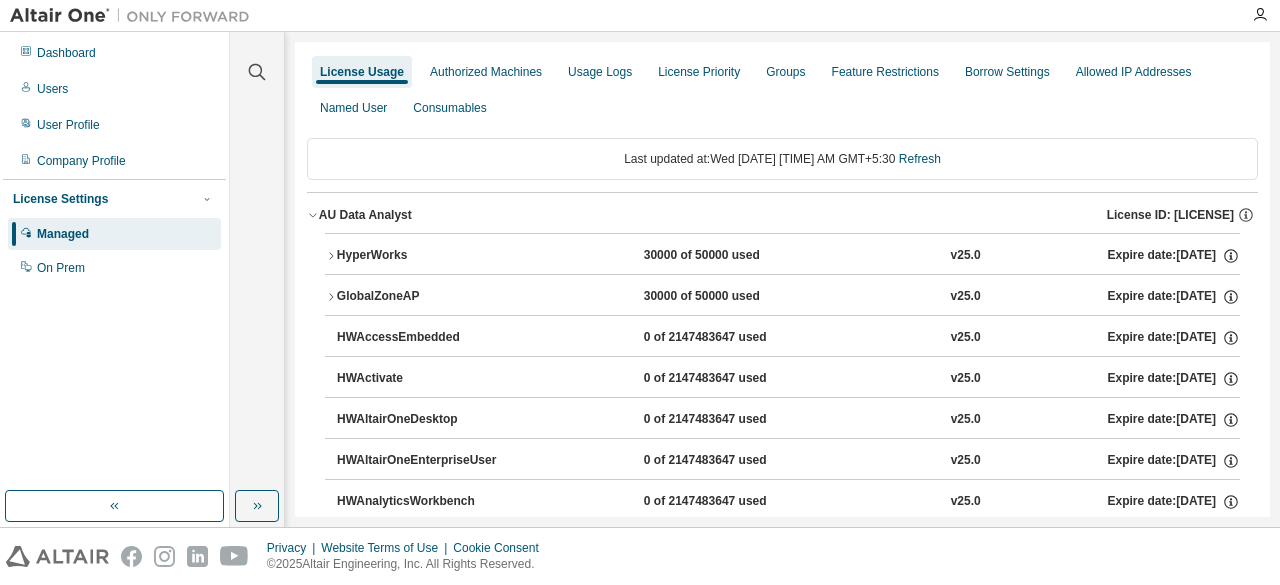 click 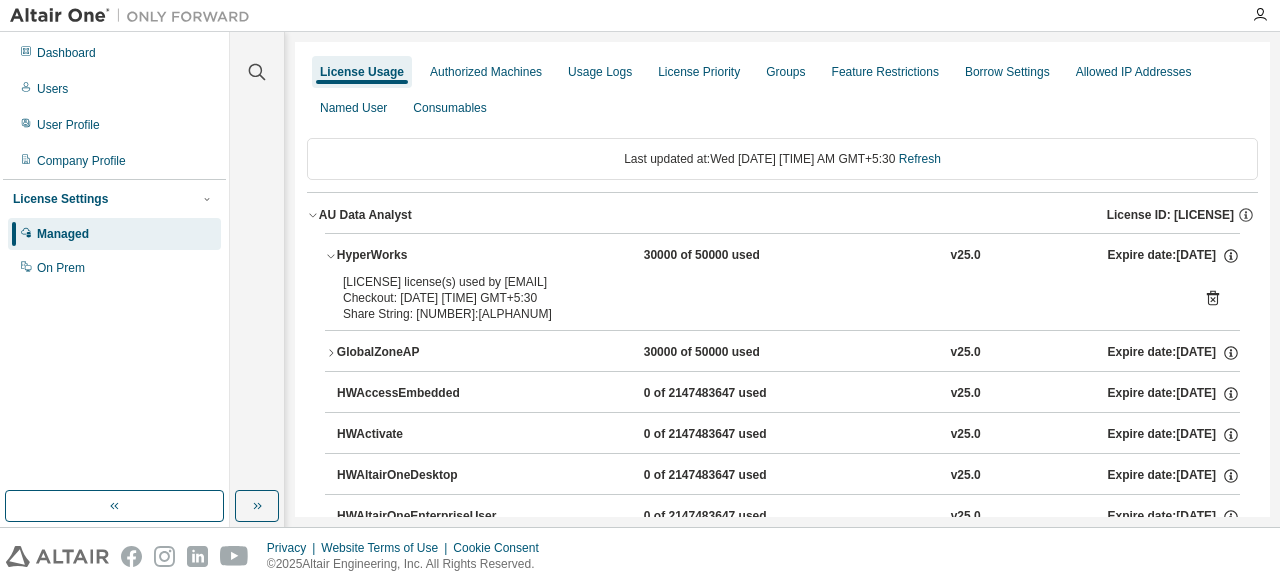 click 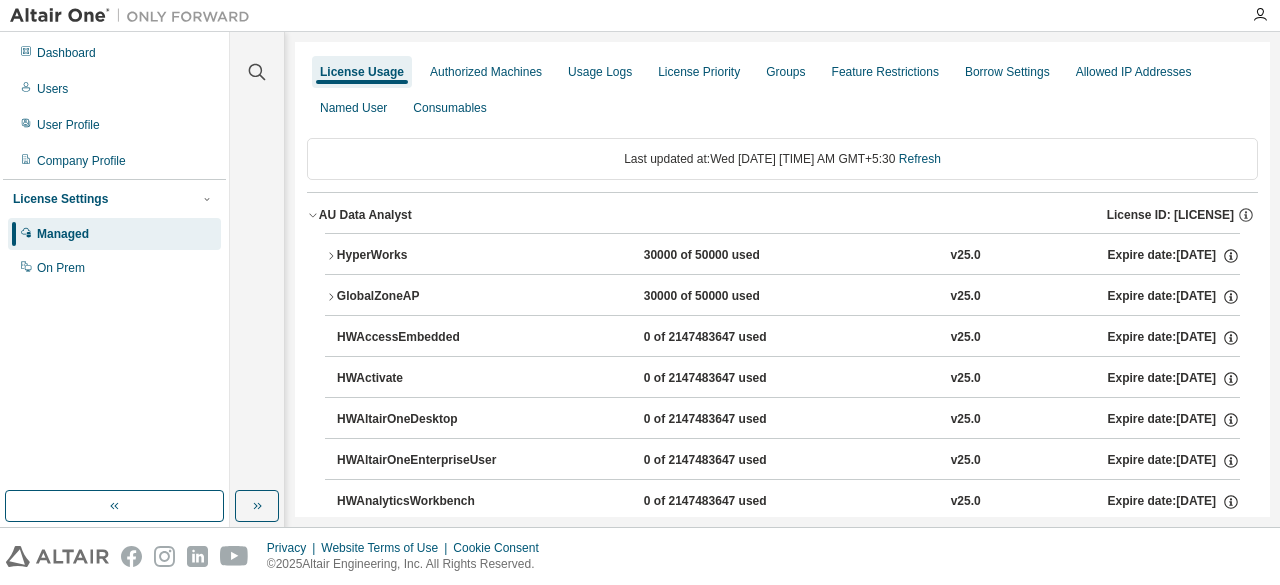 click on "AU Data Analyst License ID: [NUMBER]" at bounding box center (782, 215) 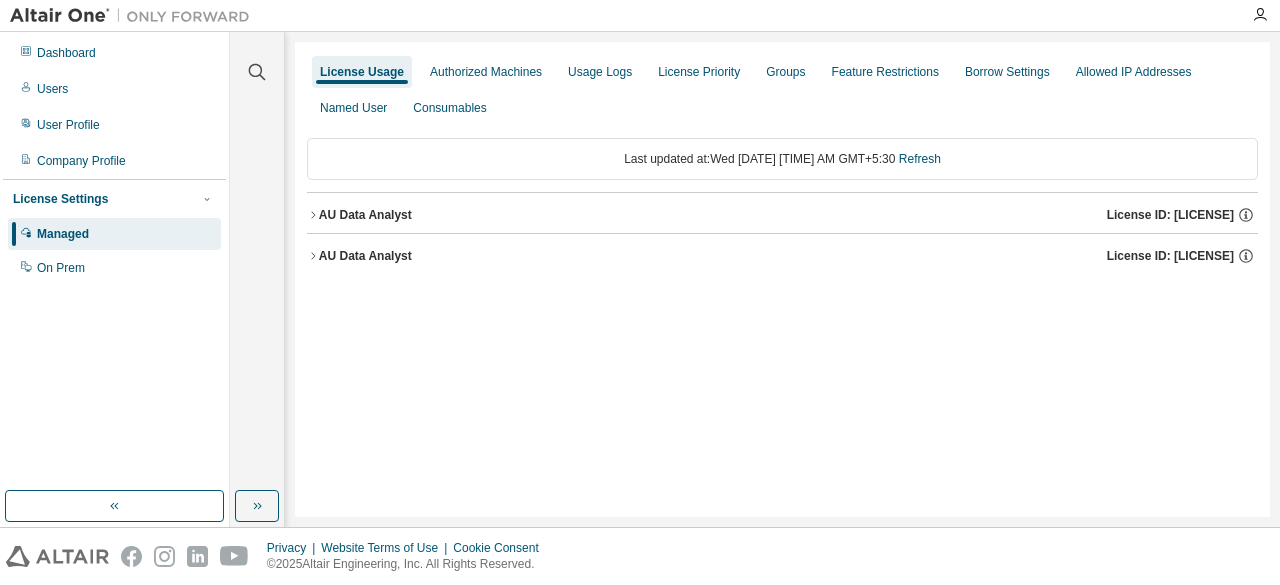 type 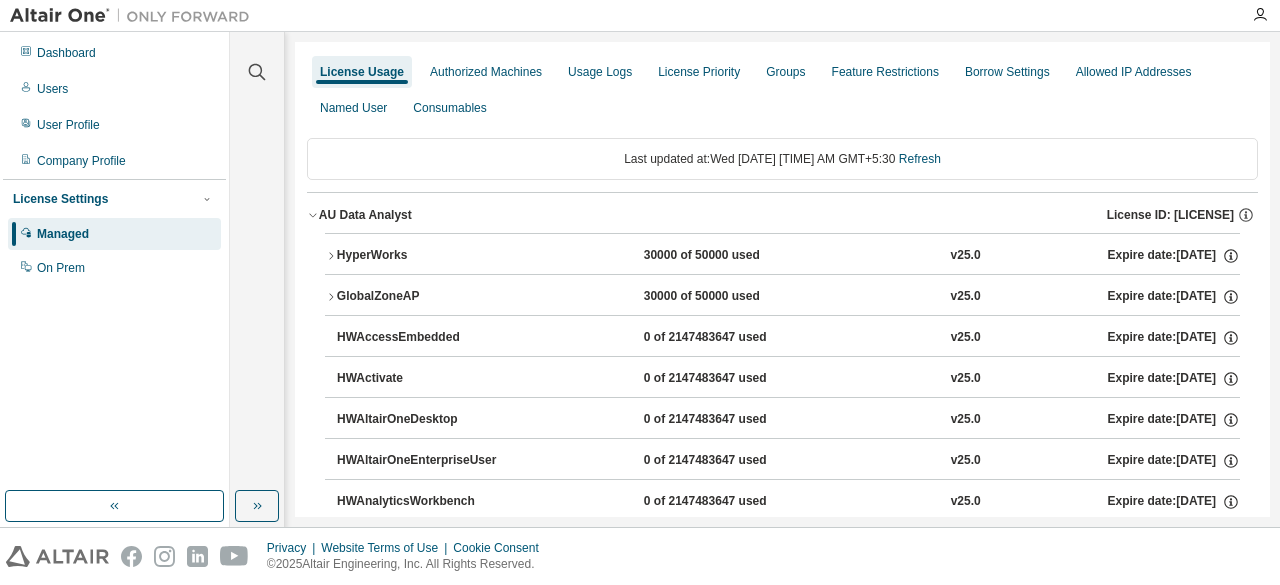click 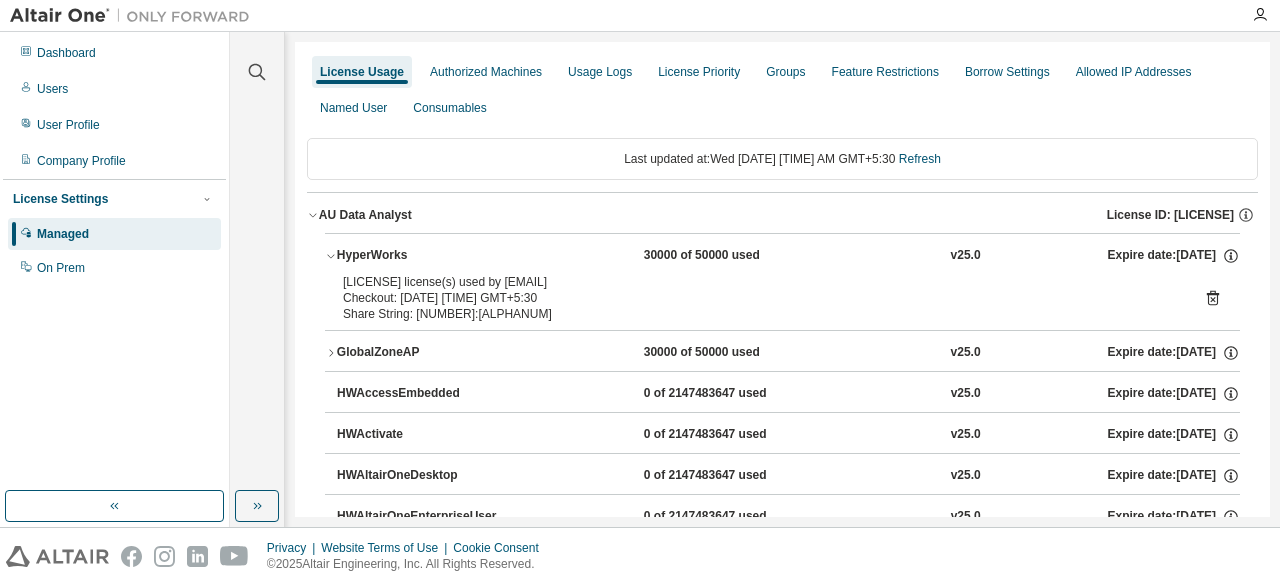 click 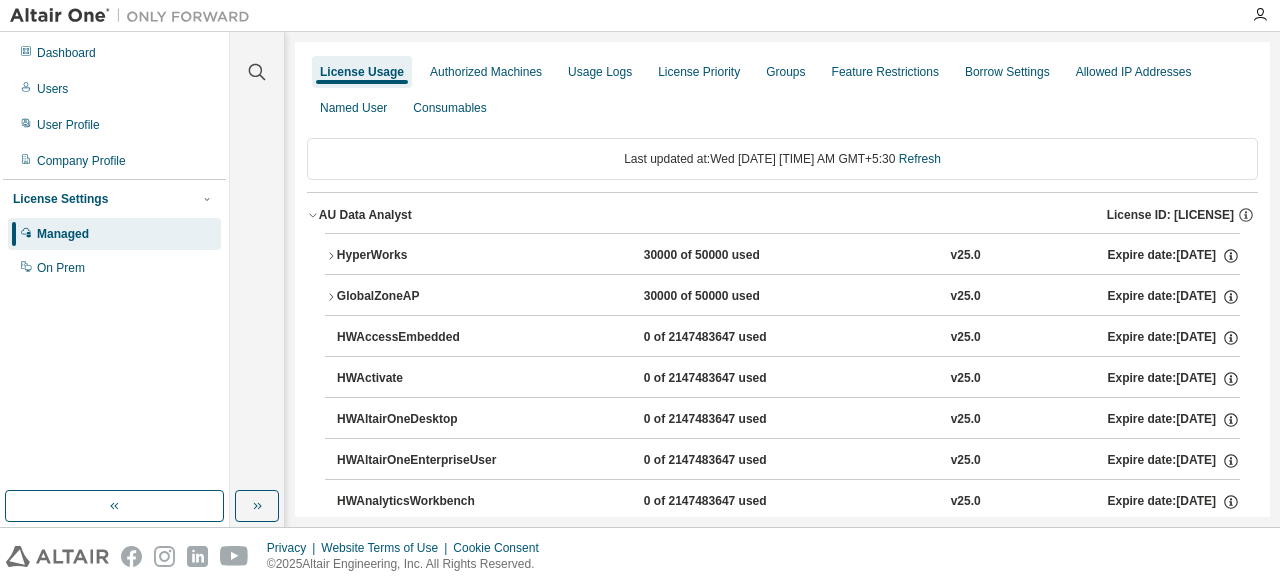 click 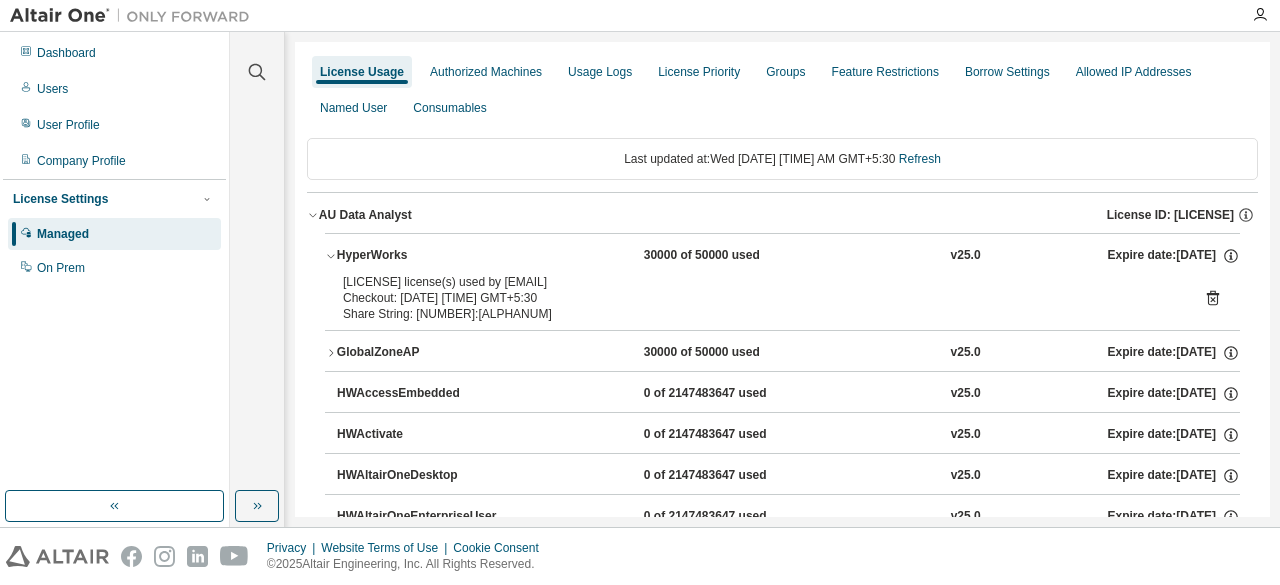 click 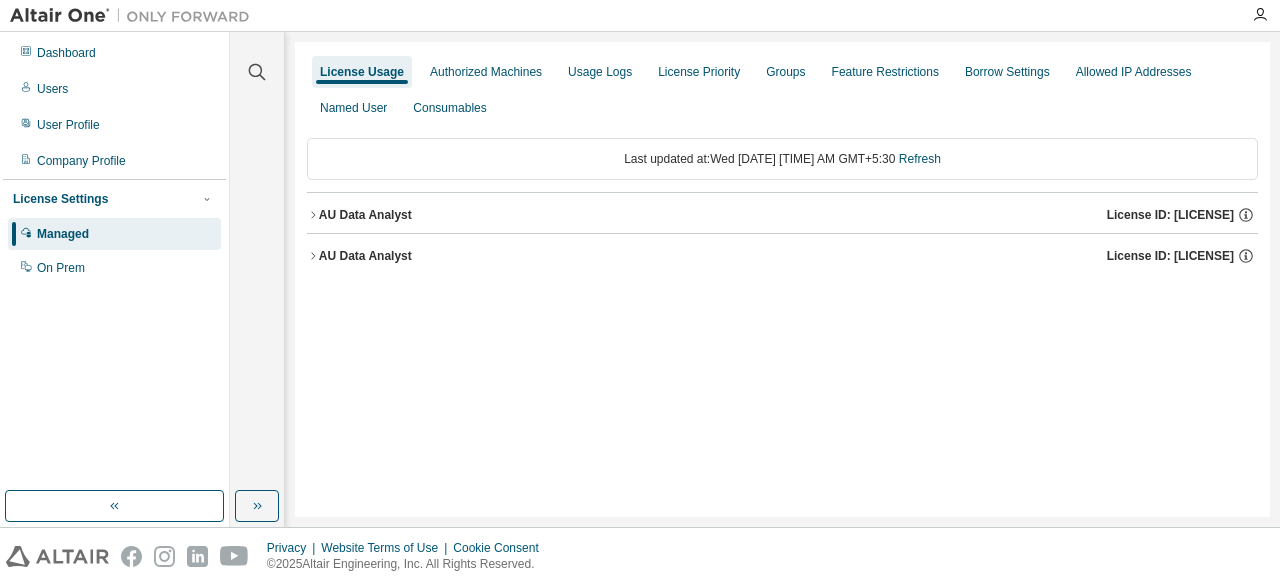 click 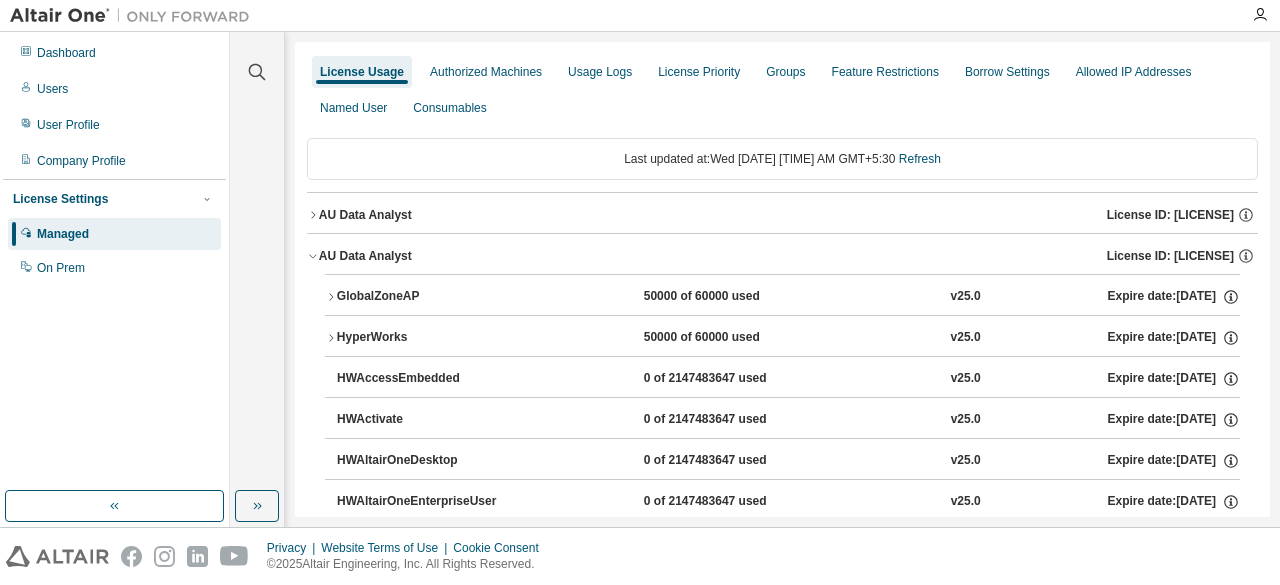 click 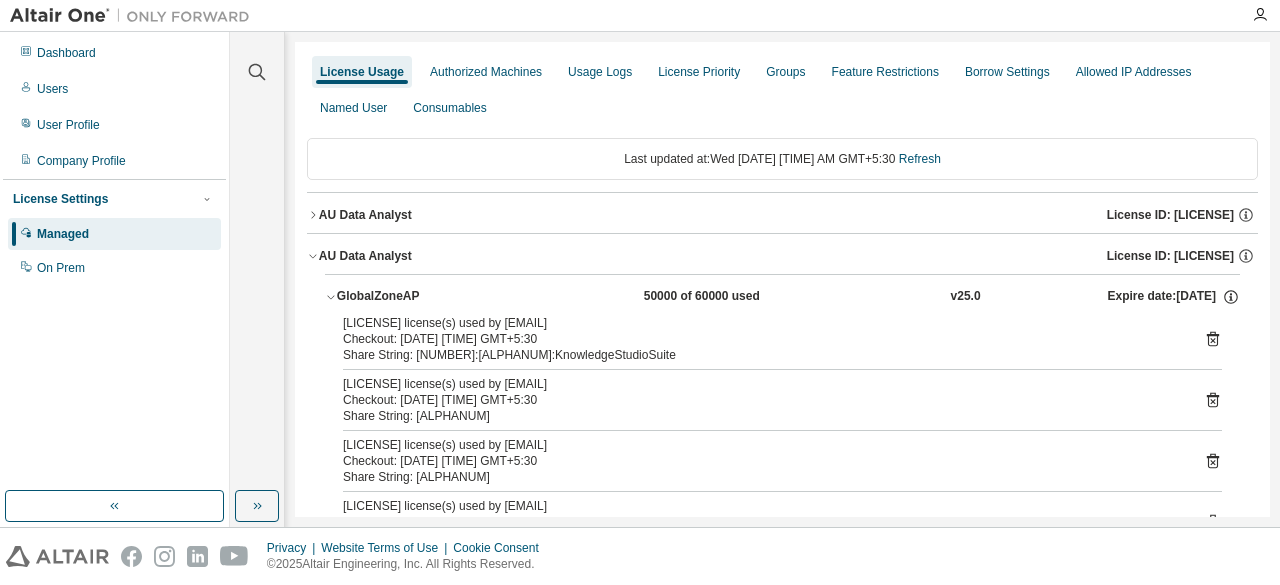 scroll, scrollTop: 100, scrollLeft: 0, axis: vertical 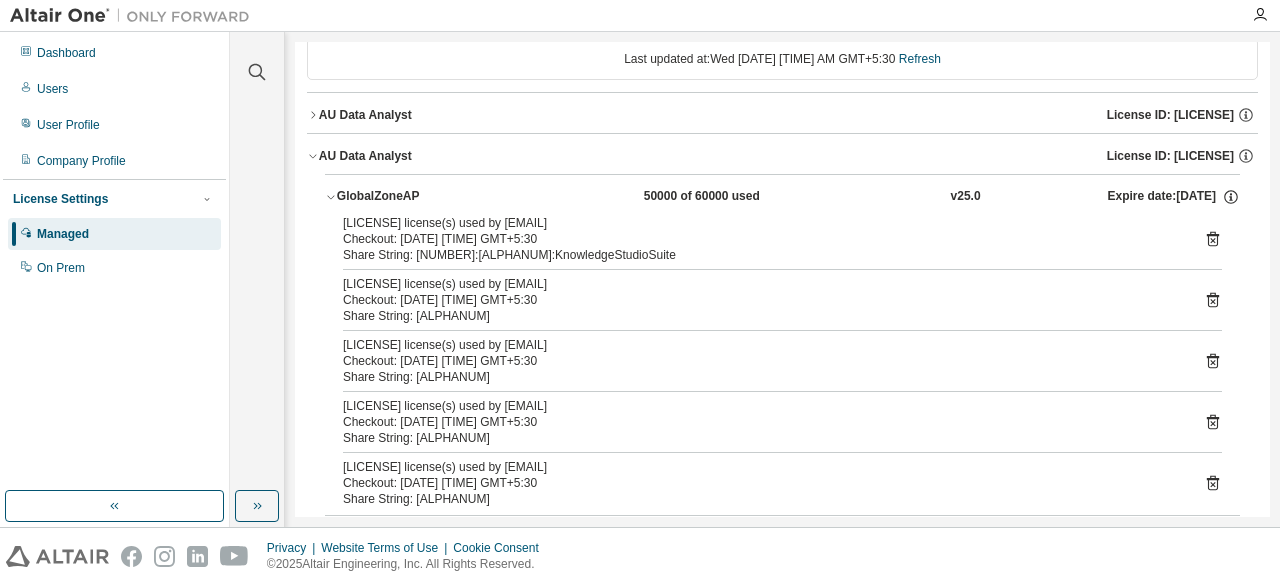 click 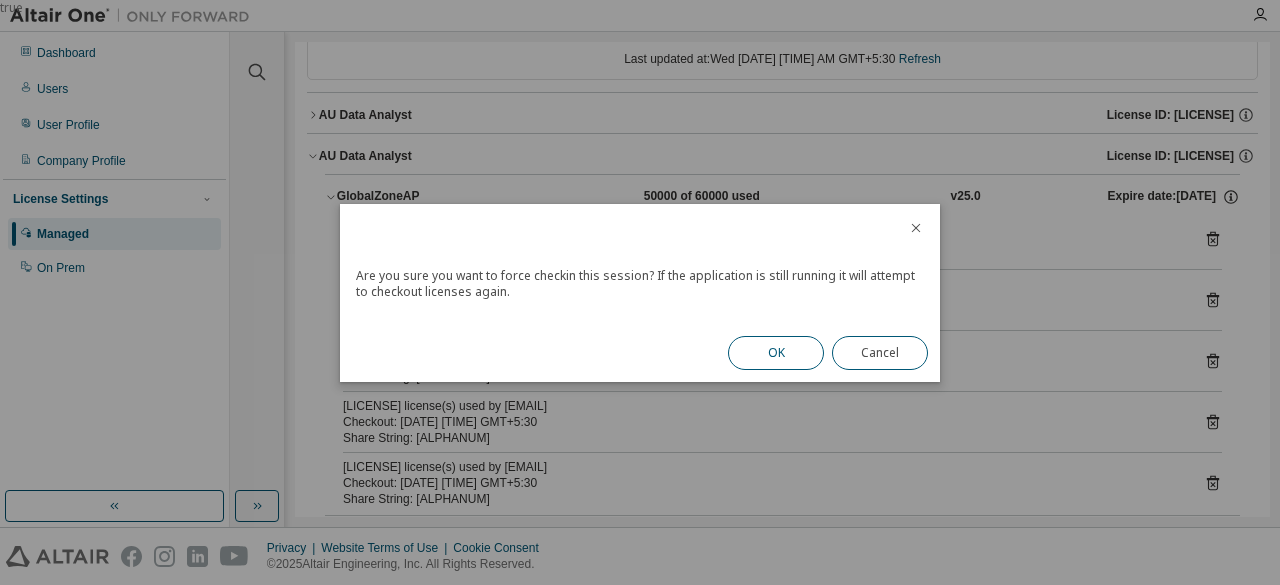 click on "OK" at bounding box center [776, 353] 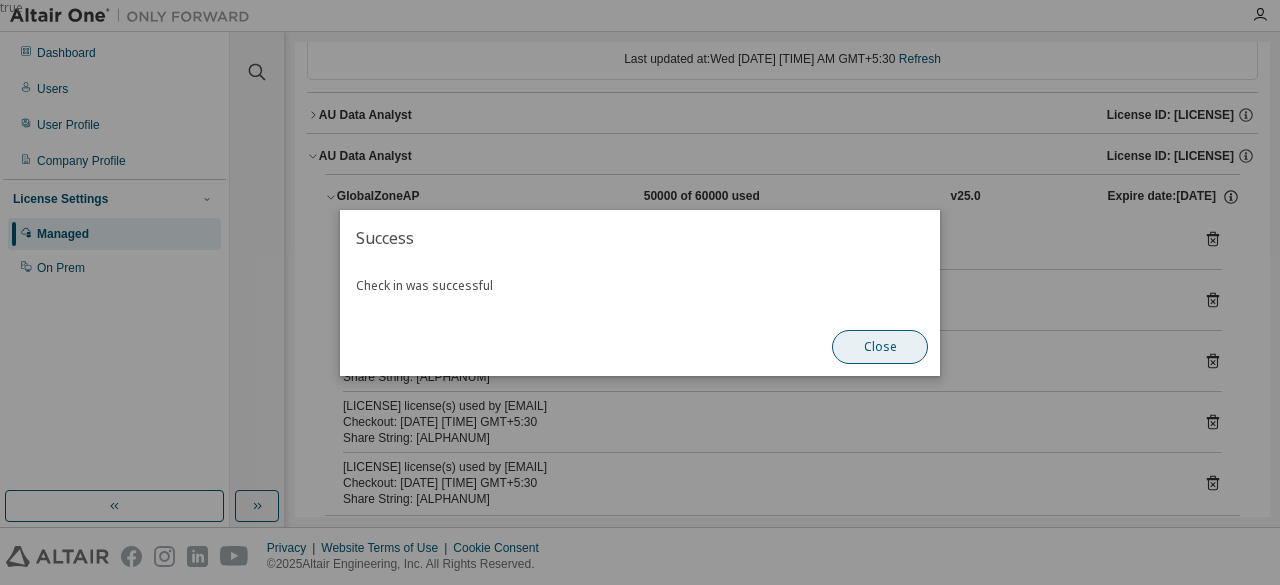 click on "Close" at bounding box center (880, 347) 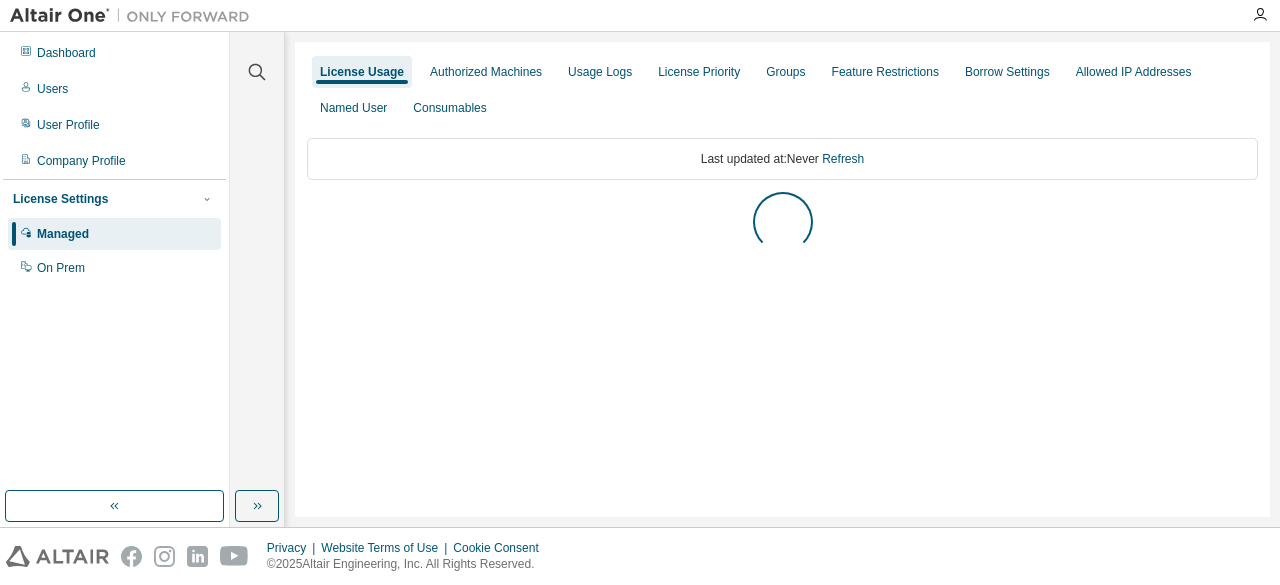 scroll, scrollTop: 0, scrollLeft: 0, axis: both 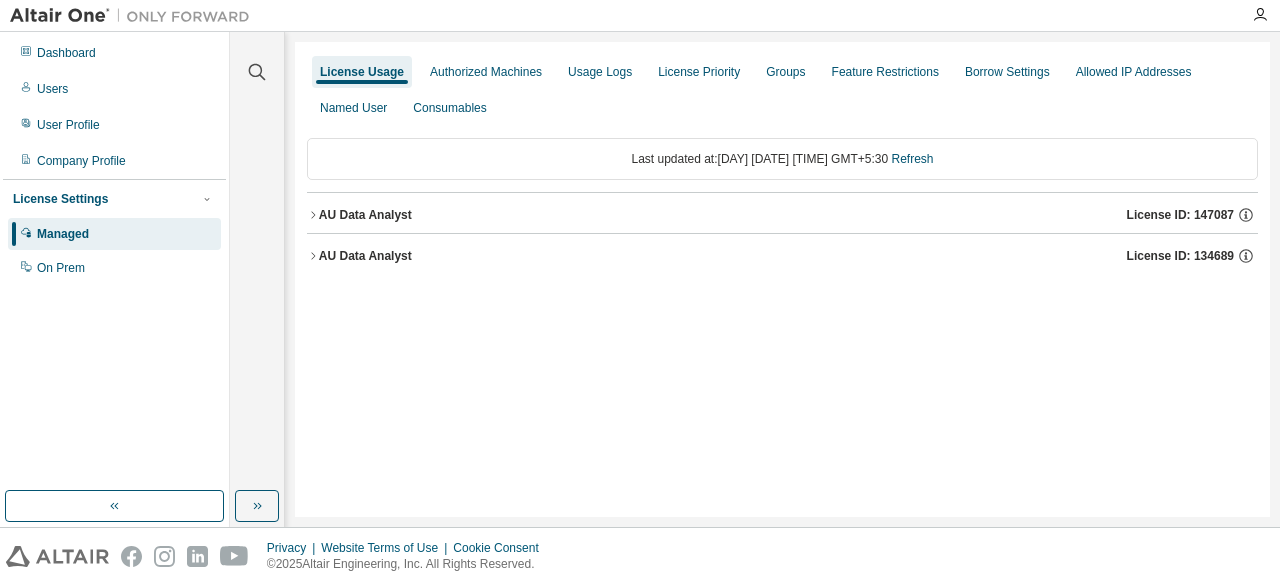 click 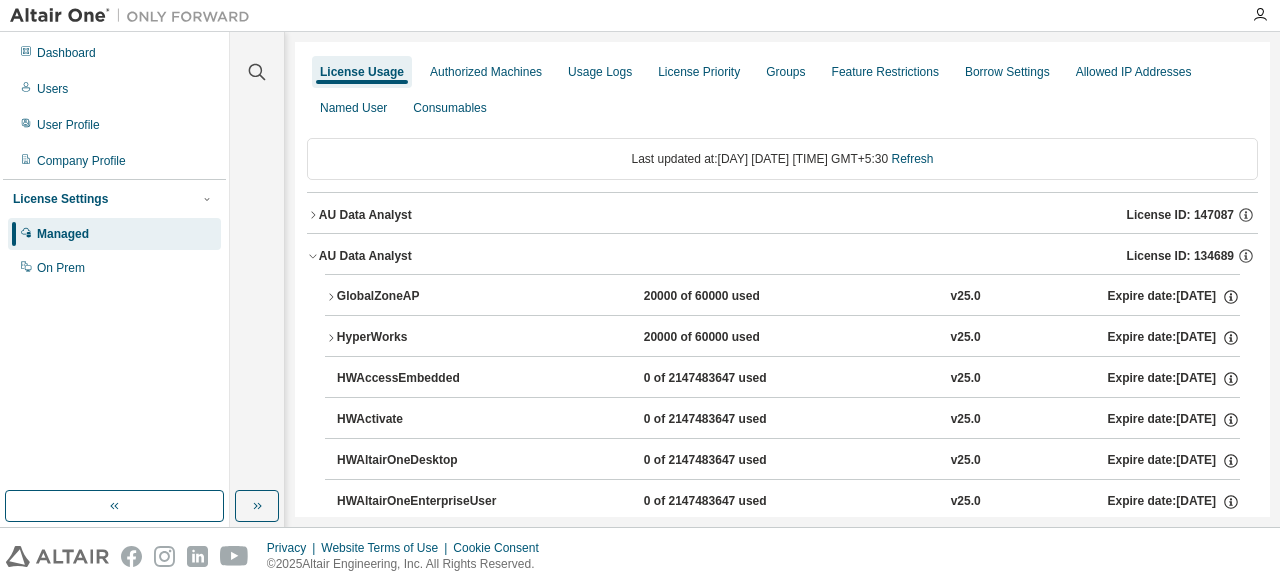 click 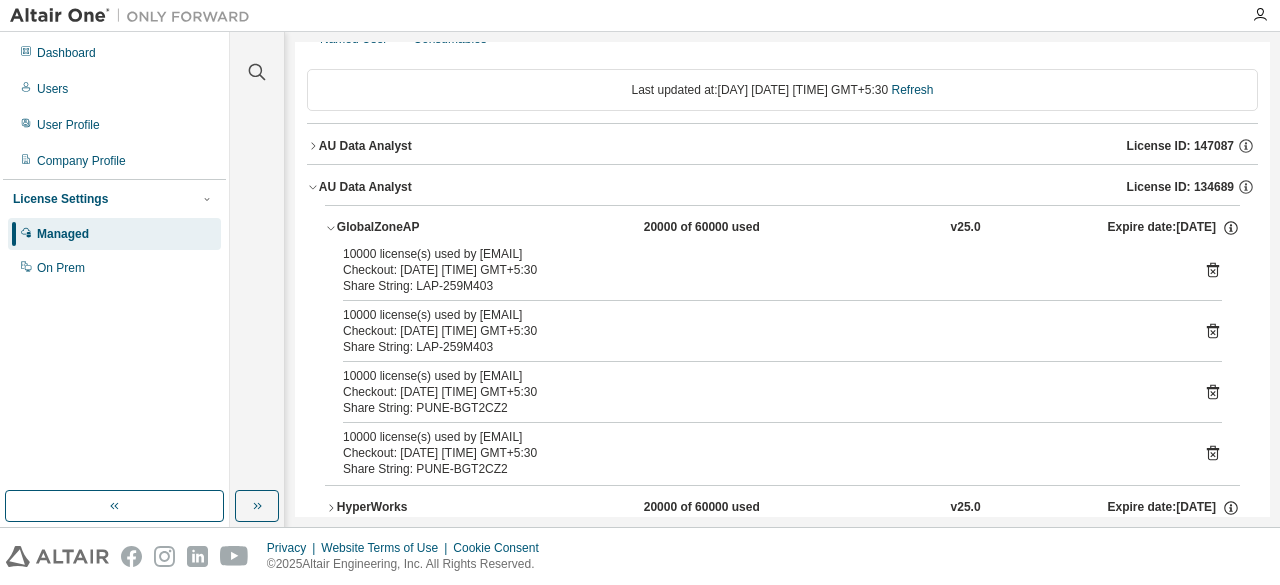 scroll, scrollTop: 100, scrollLeft: 0, axis: vertical 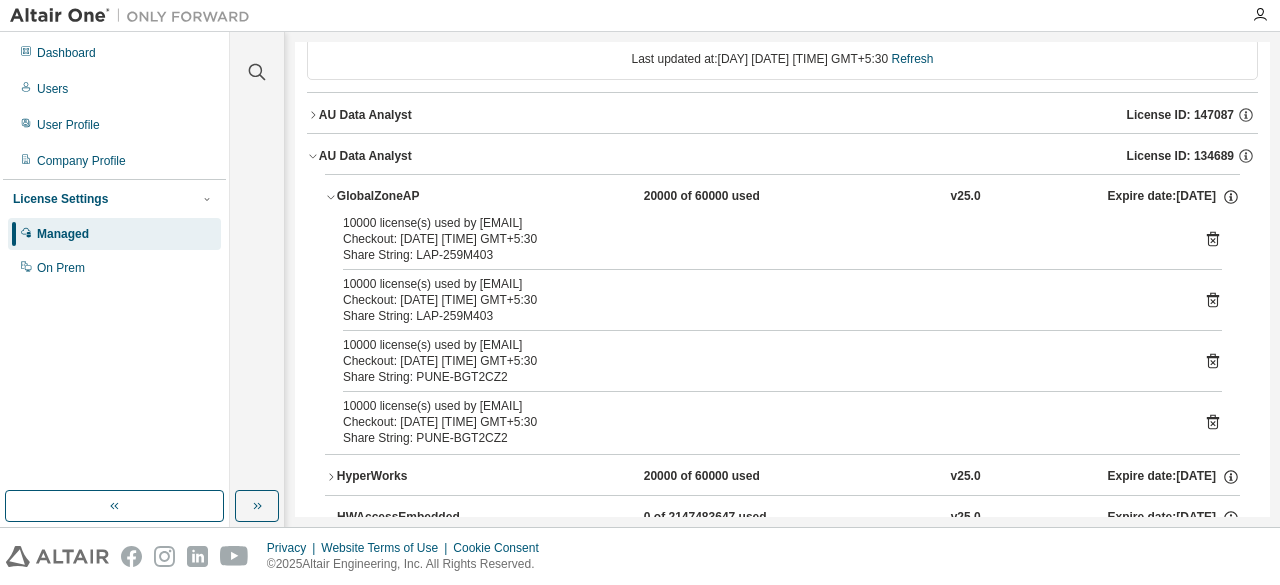 click 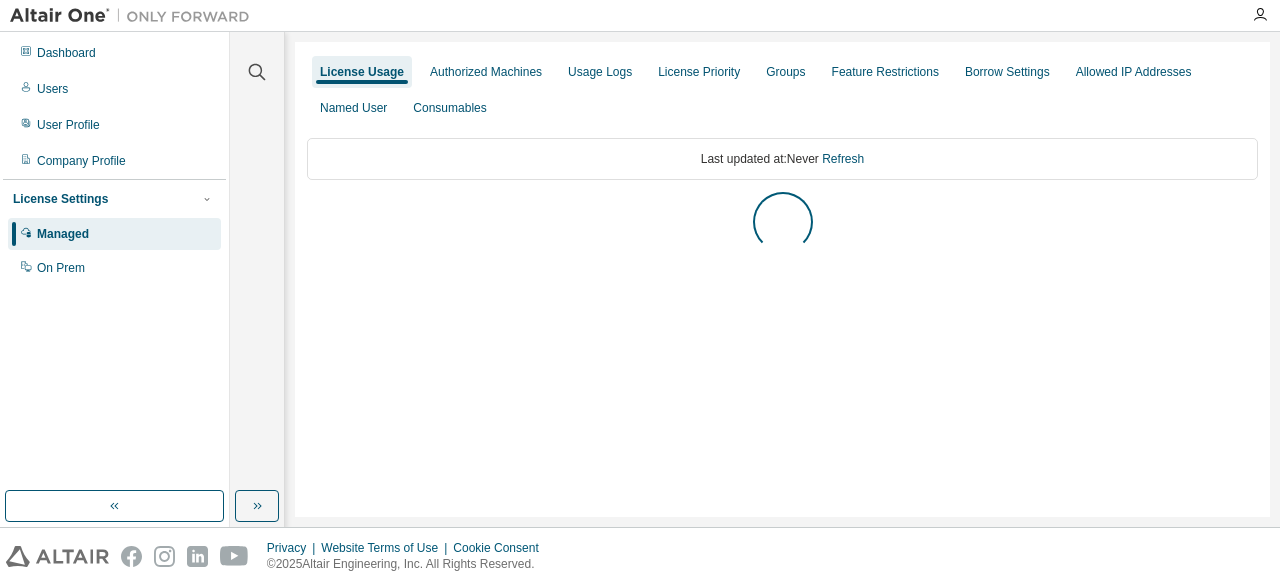 scroll, scrollTop: 0, scrollLeft: 0, axis: both 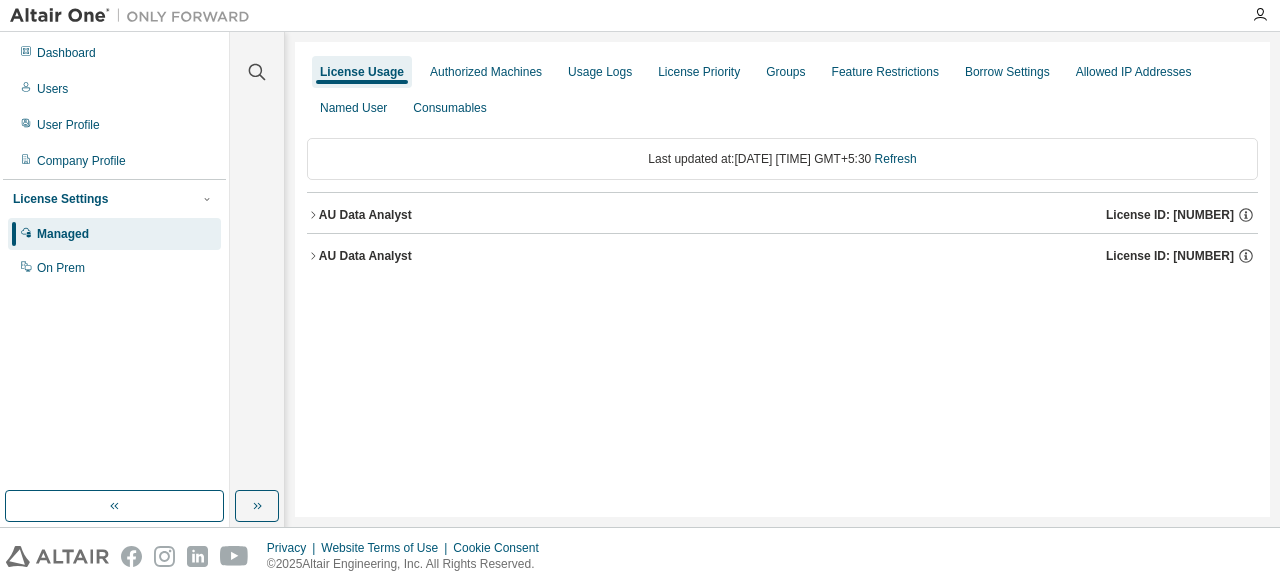 click 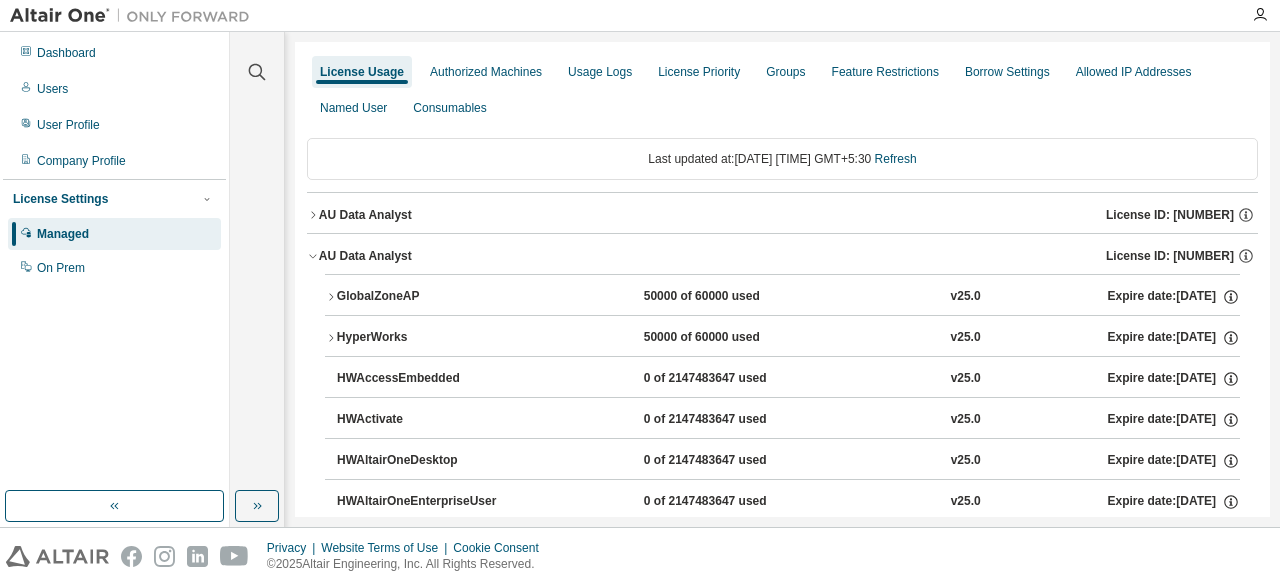 click on "GlobalZoneAP" at bounding box center (427, 297) 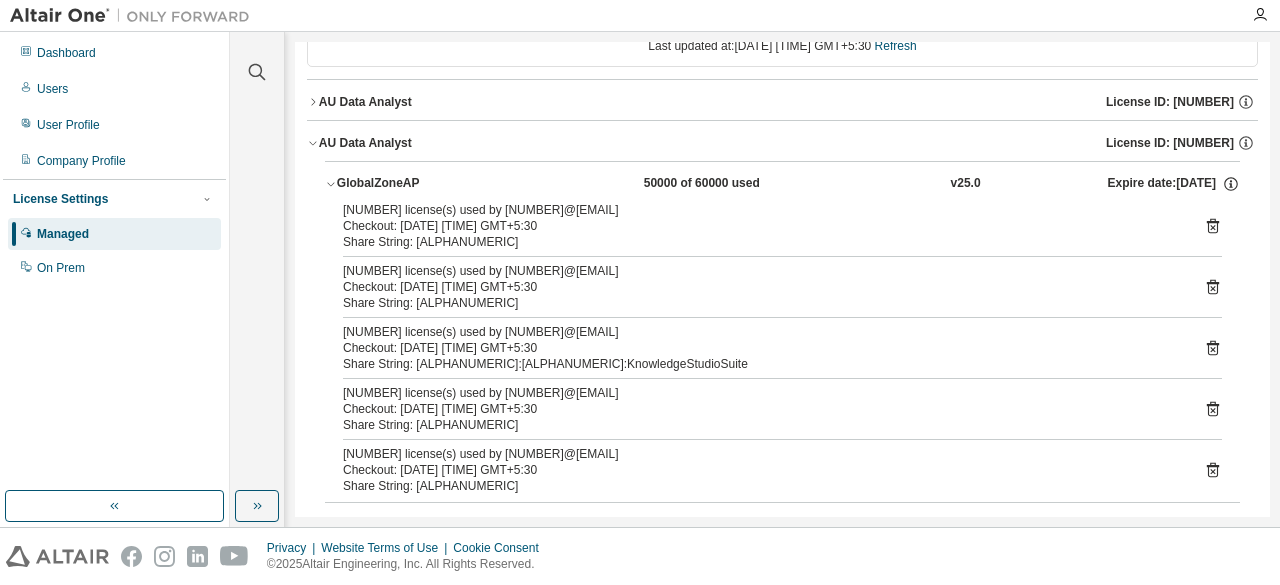 scroll, scrollTop: 0, scrollLeft: 0, axis: both 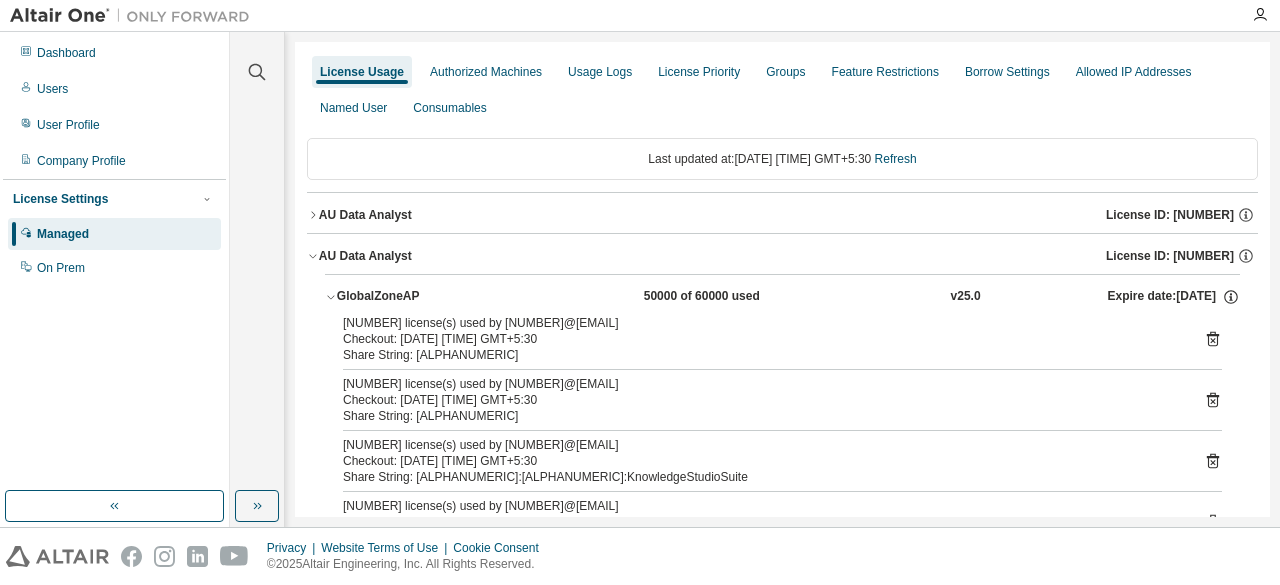 click 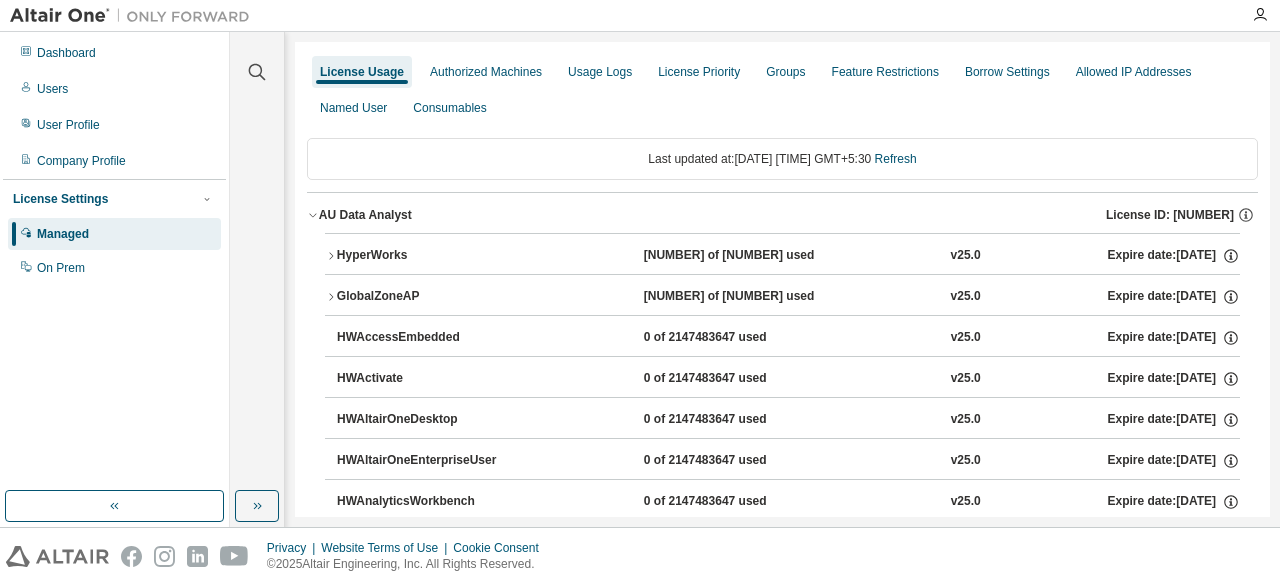 click 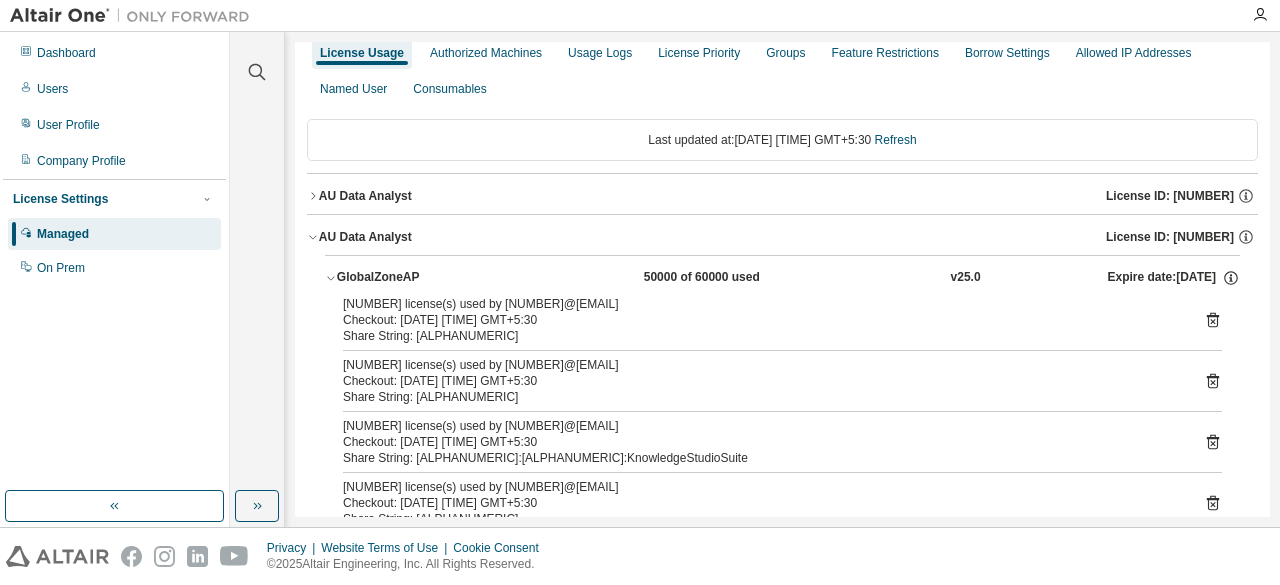 scroll, scrollTop: 0, scrollLeft: 0, axis: both 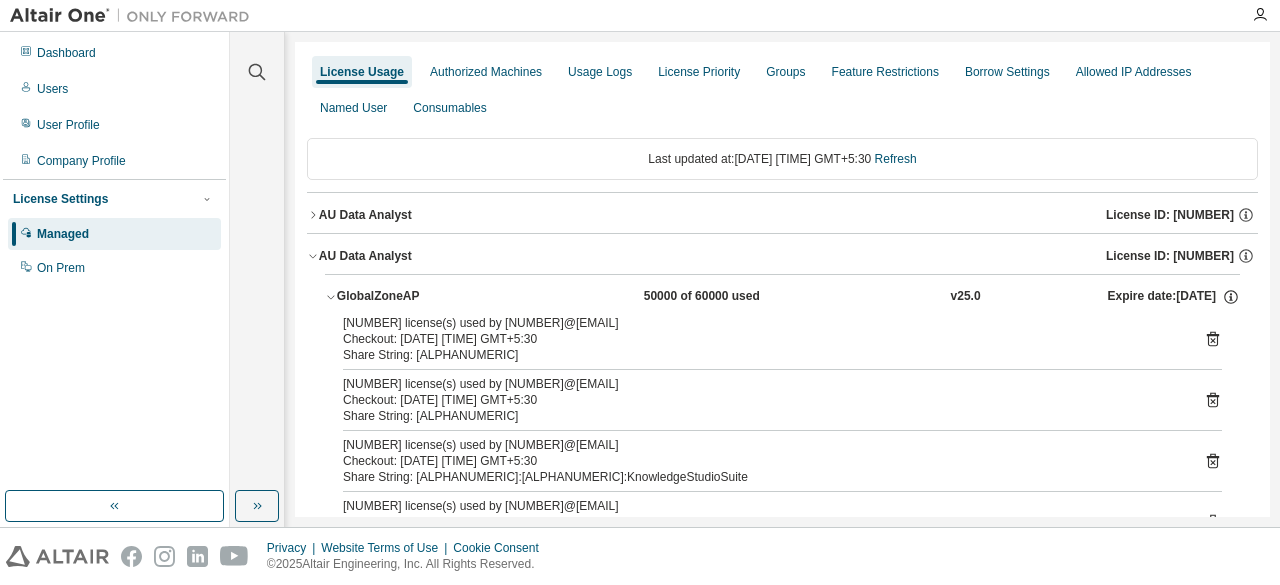 type 